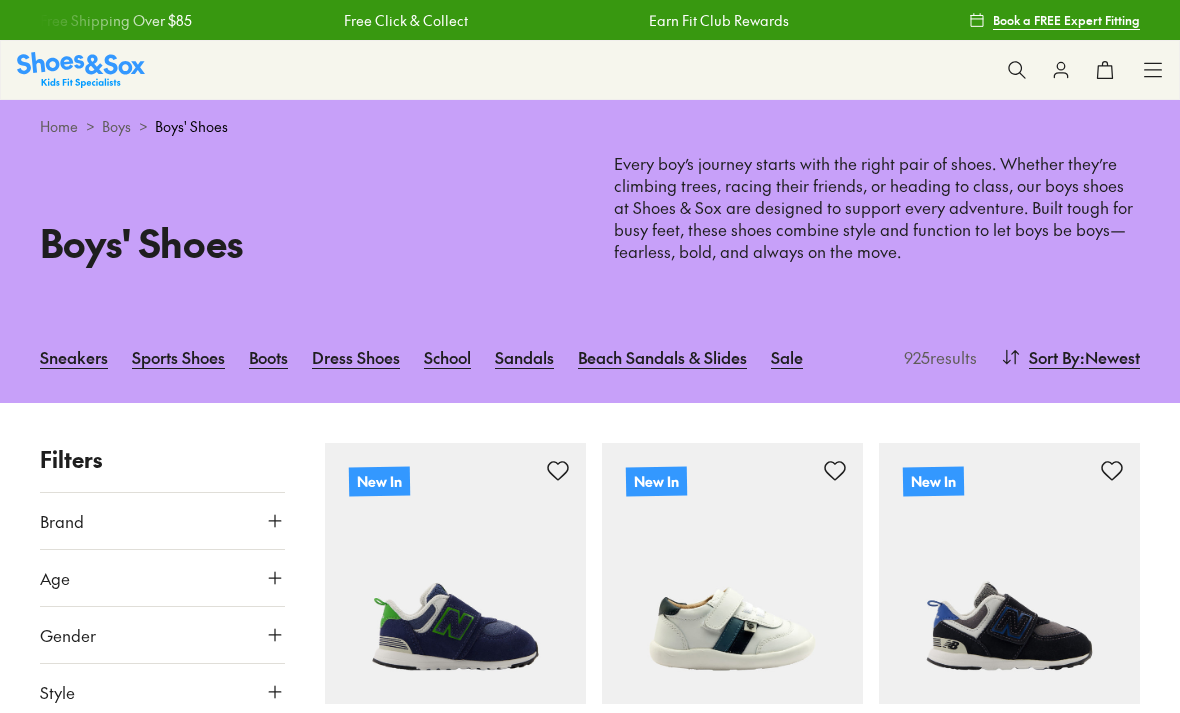 scroll, scrollTop: 0, scrollLeft: 0, axis: both 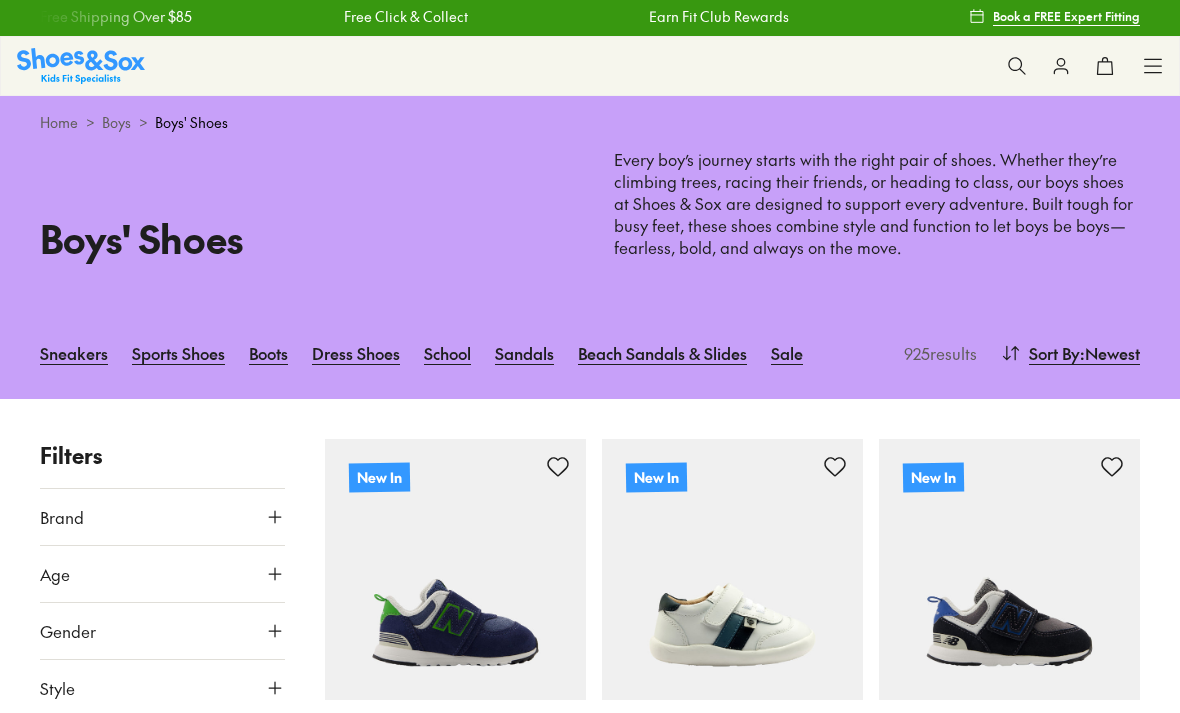 click on "School" at bounding box center (447, 353) 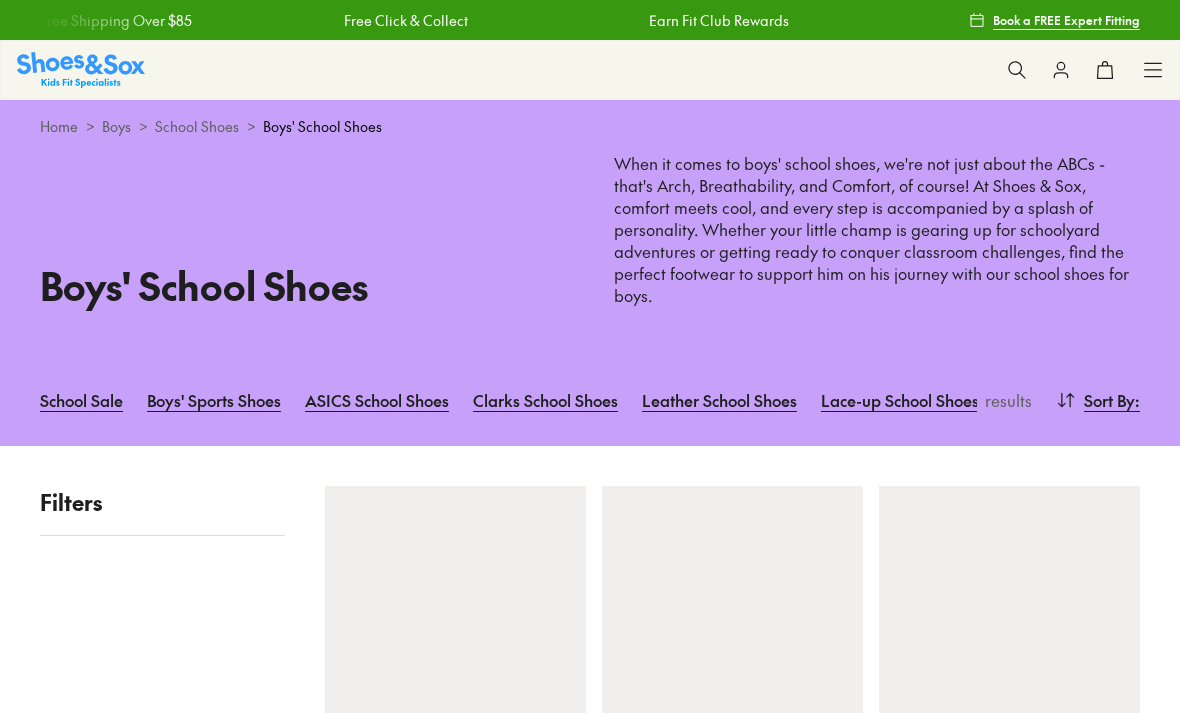 scroll, scrollTop: 0, scrollLeft: 0, axis: both 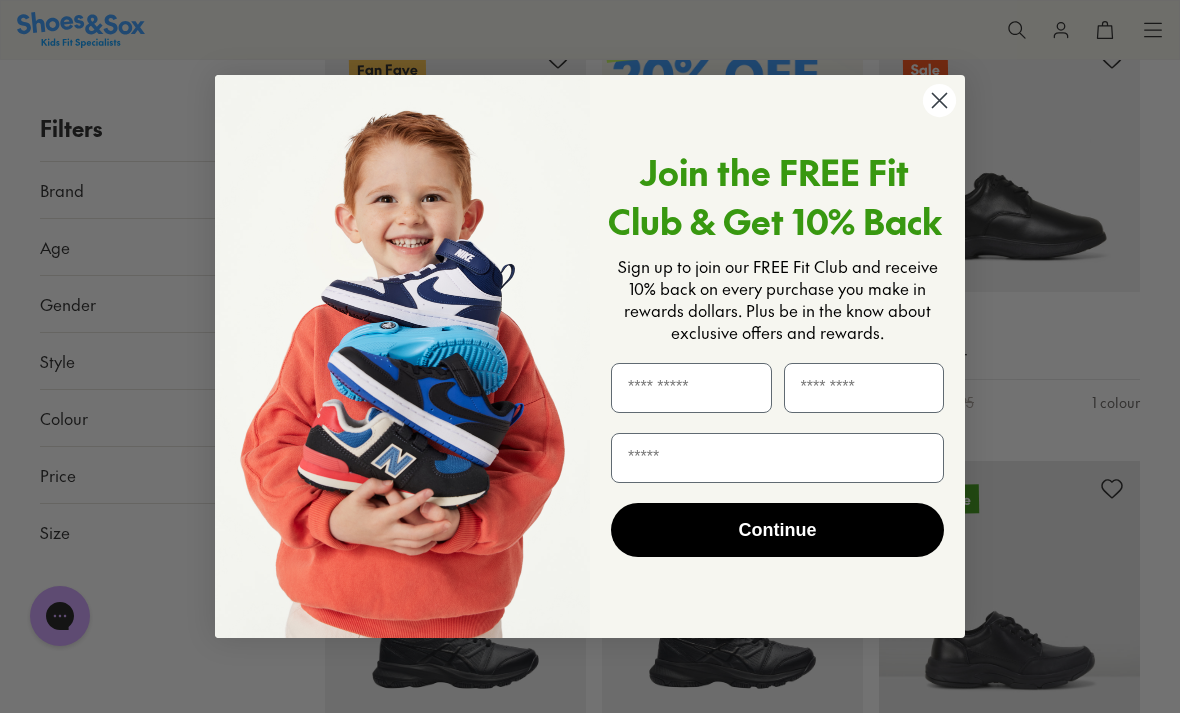 click 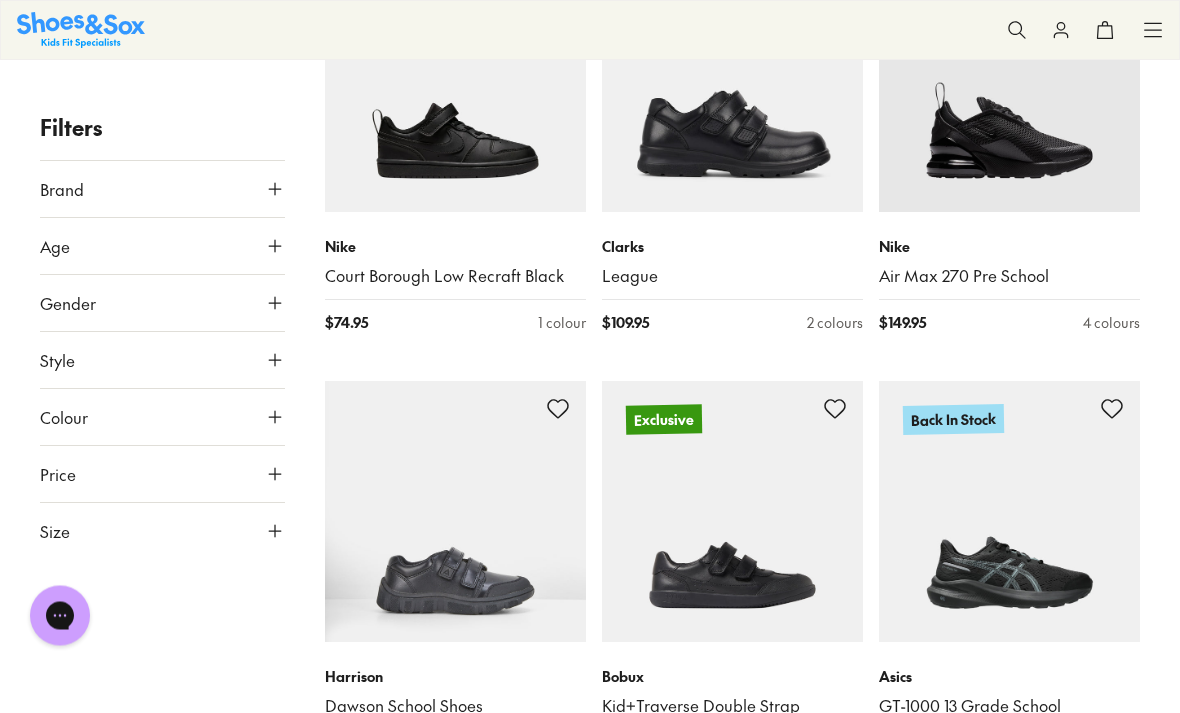 scroll, scrollTop: 1801, scrollLeft: 0, axis: vertical 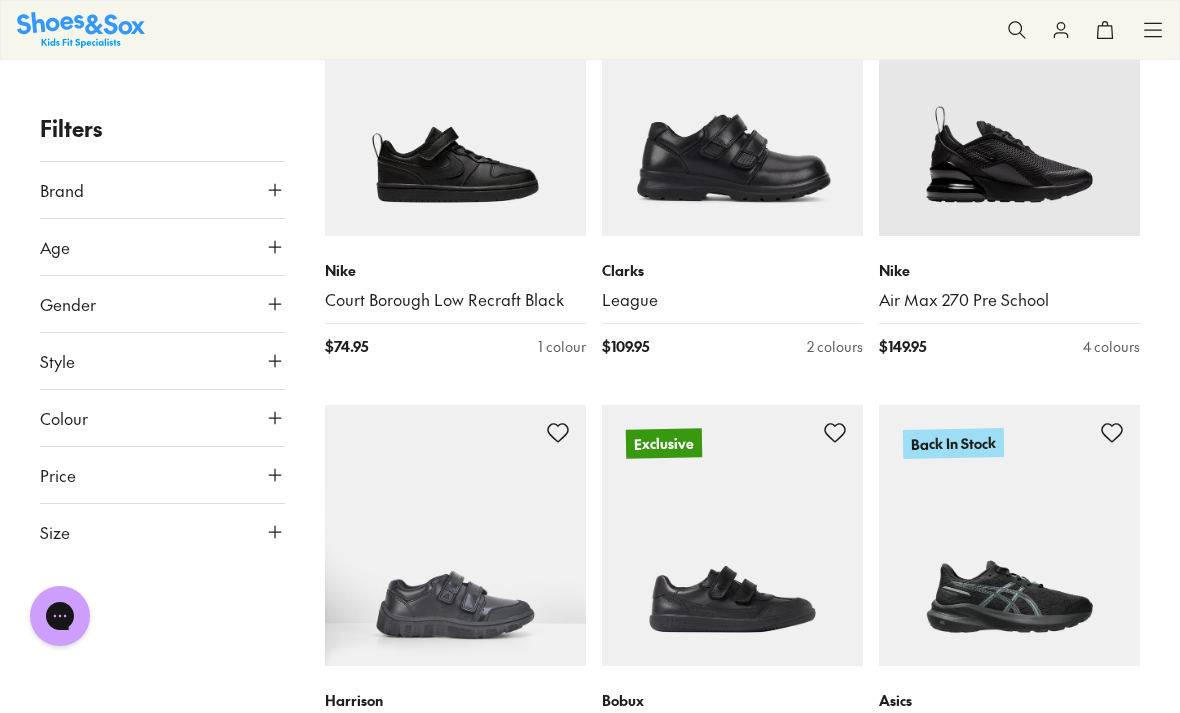 click on "Court Borough Low Recraft Black" at bounding box center (455, 300) 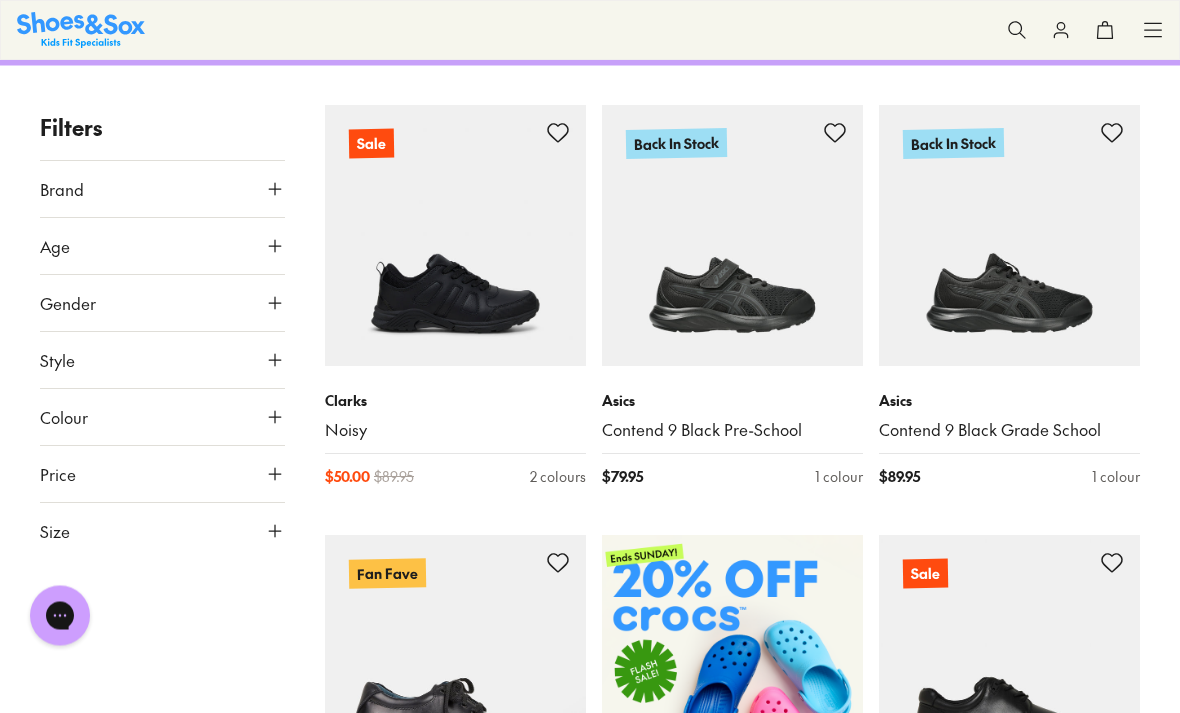 scroll, scrollTop: 0, scrollLeft: 0, axis: both 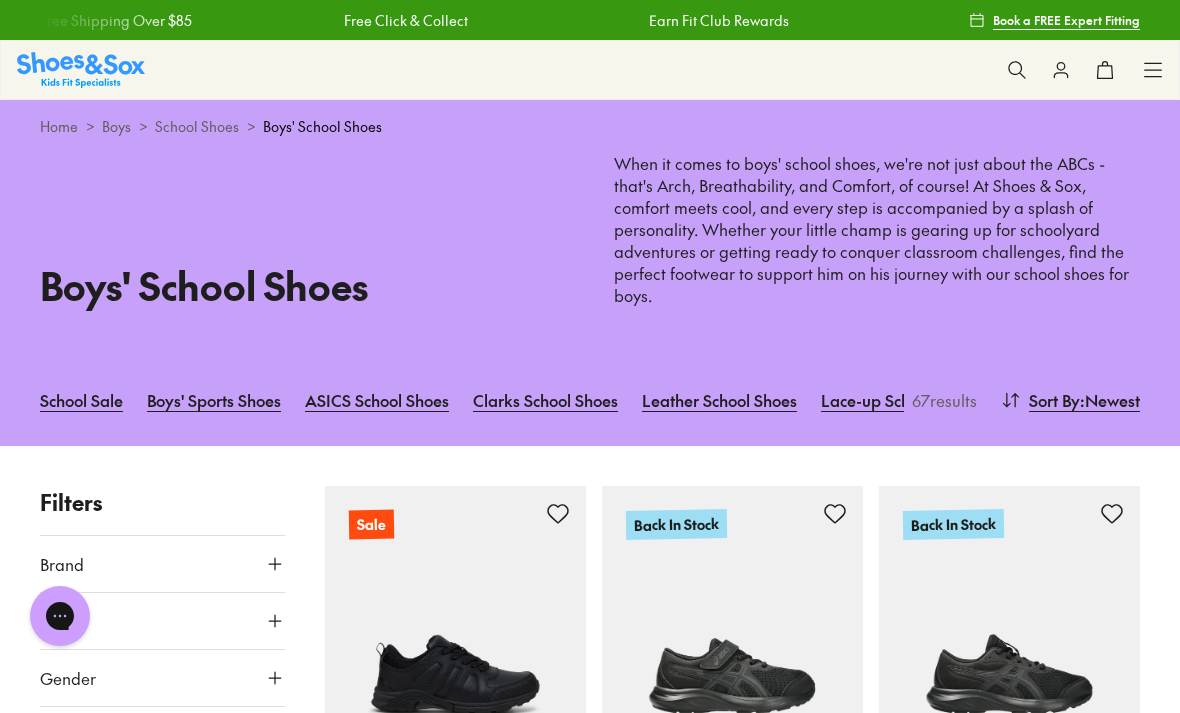 click on "Boys" at bounding box center [116, 126] 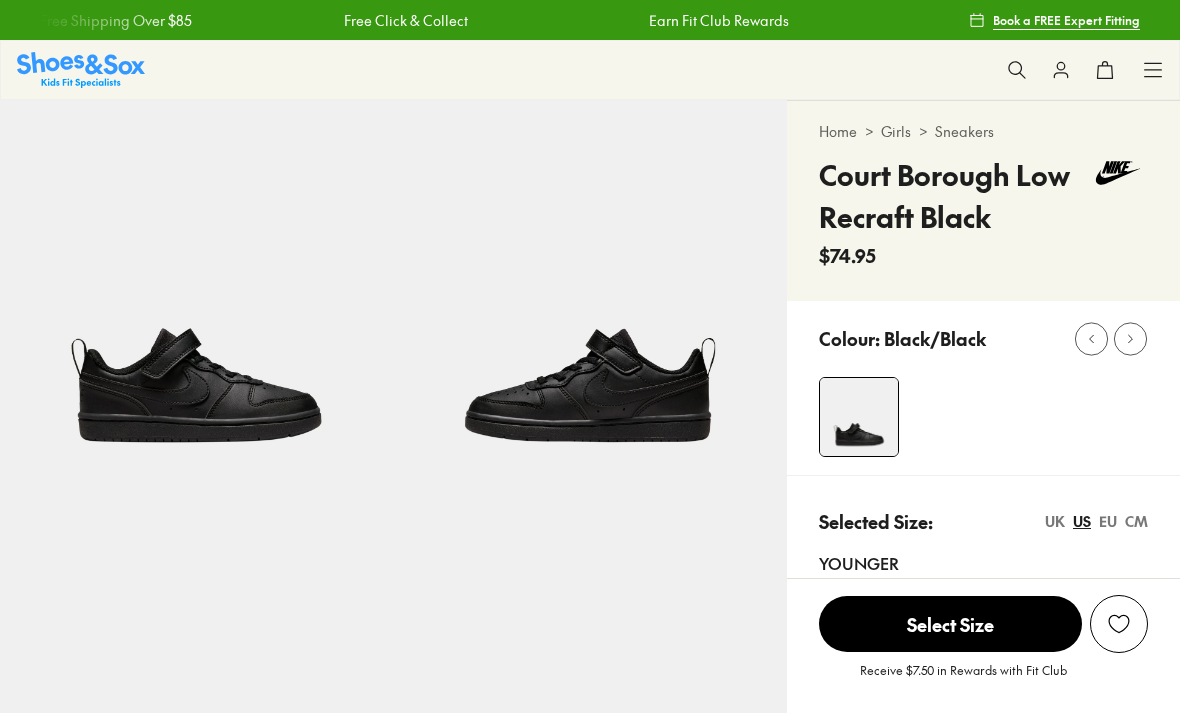 scroll, scrollTop: 0, scrollLeft: 0, axis: both 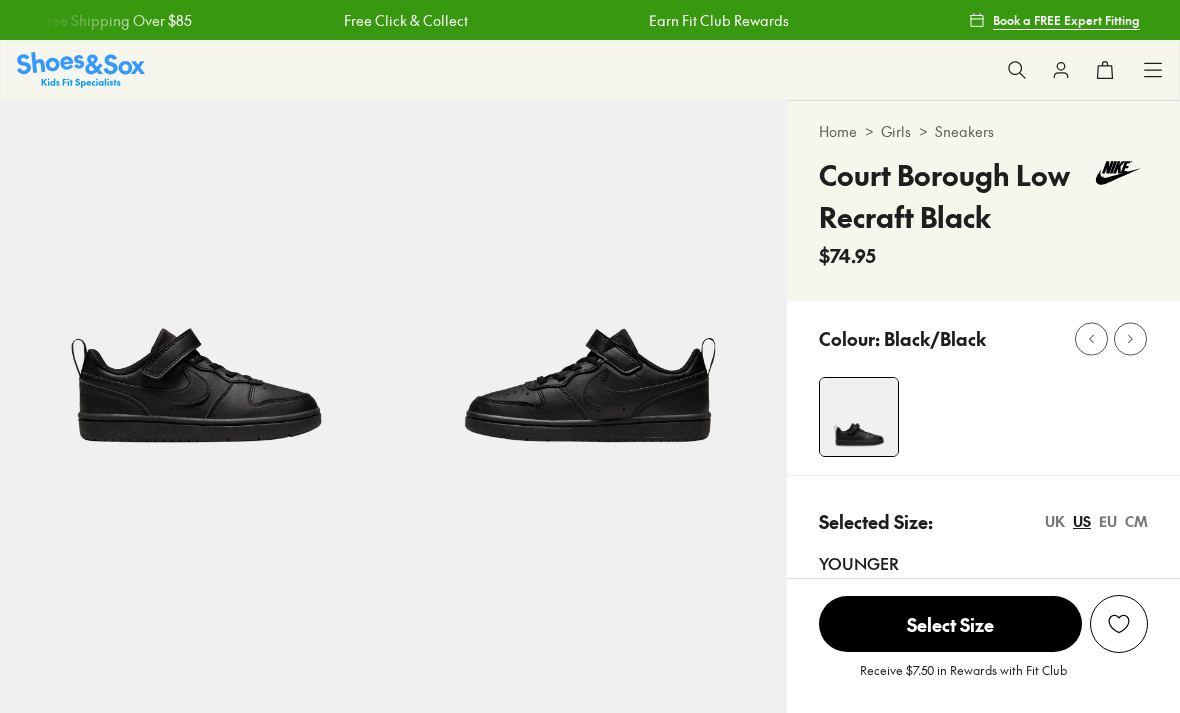 select on "*" 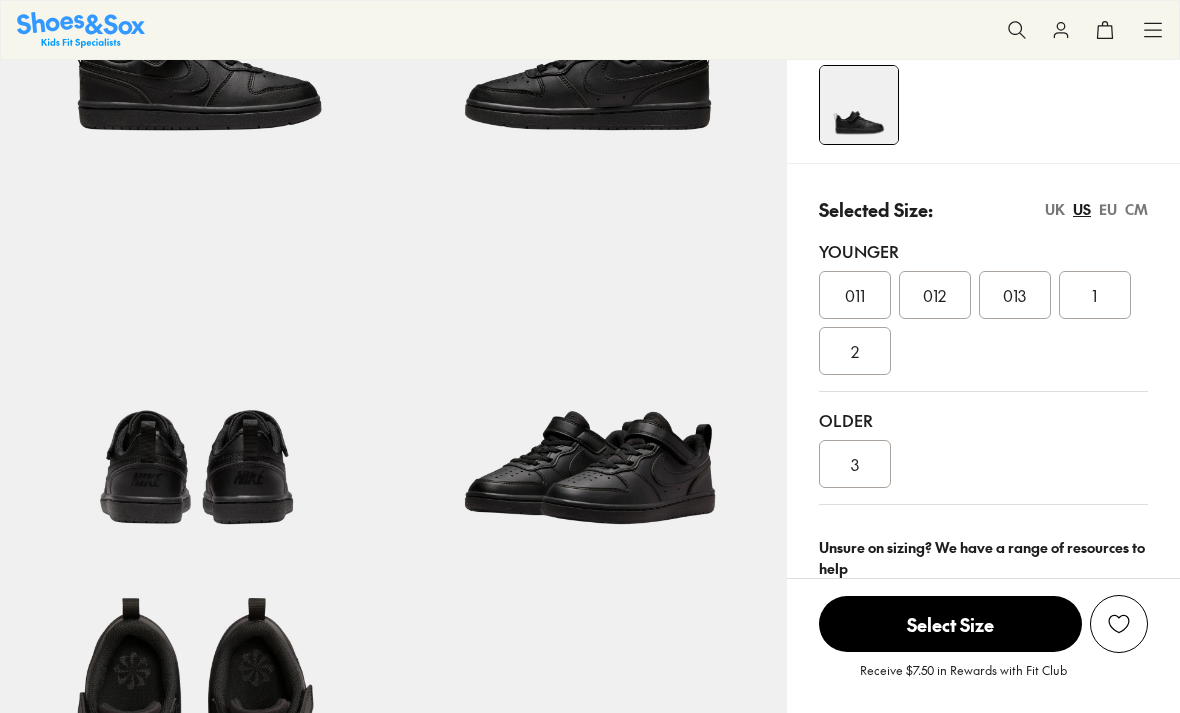 scroll, scrollTop: 310, scrollLeft: 0, axis: vertical 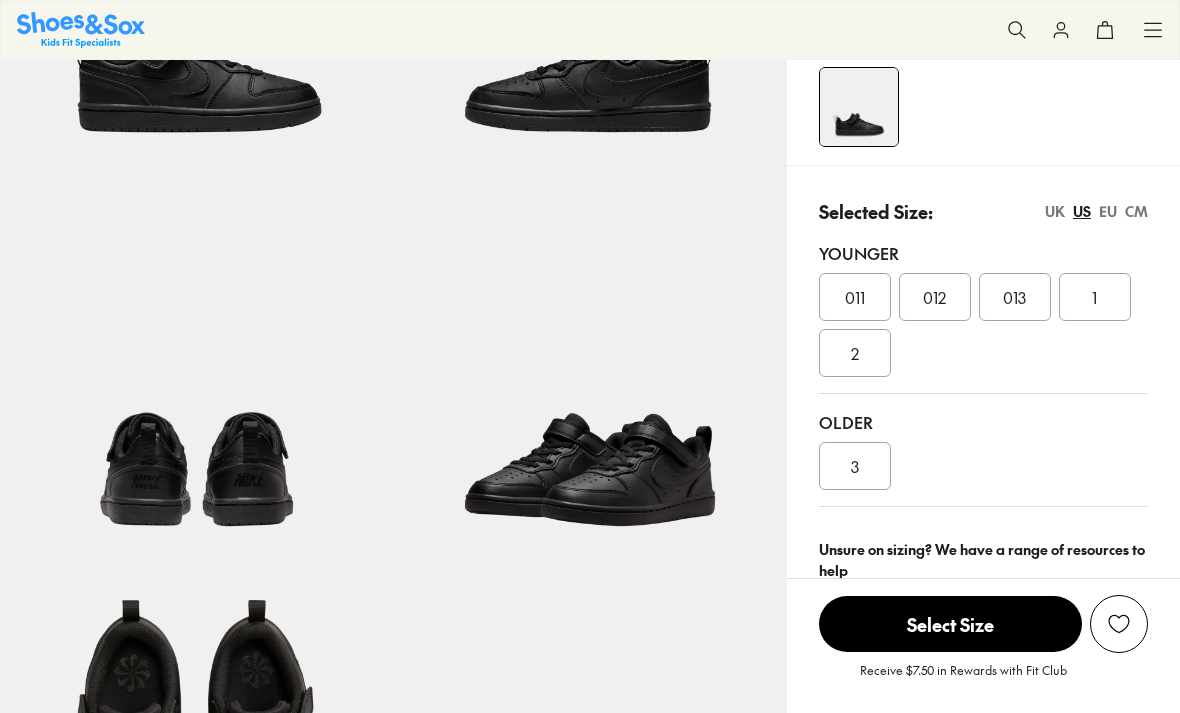 click on "2" at bounding box center [855, 353] 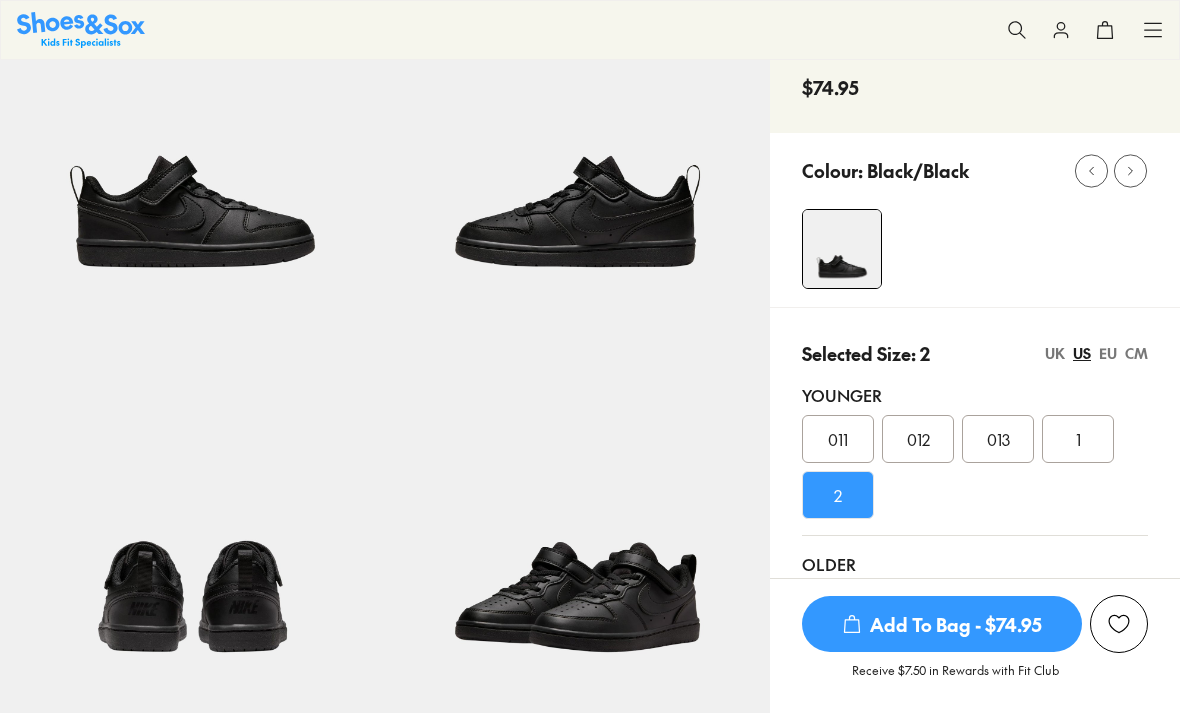 scroll, scrollTop: 165, scrollLeft: 0, axis: vertical 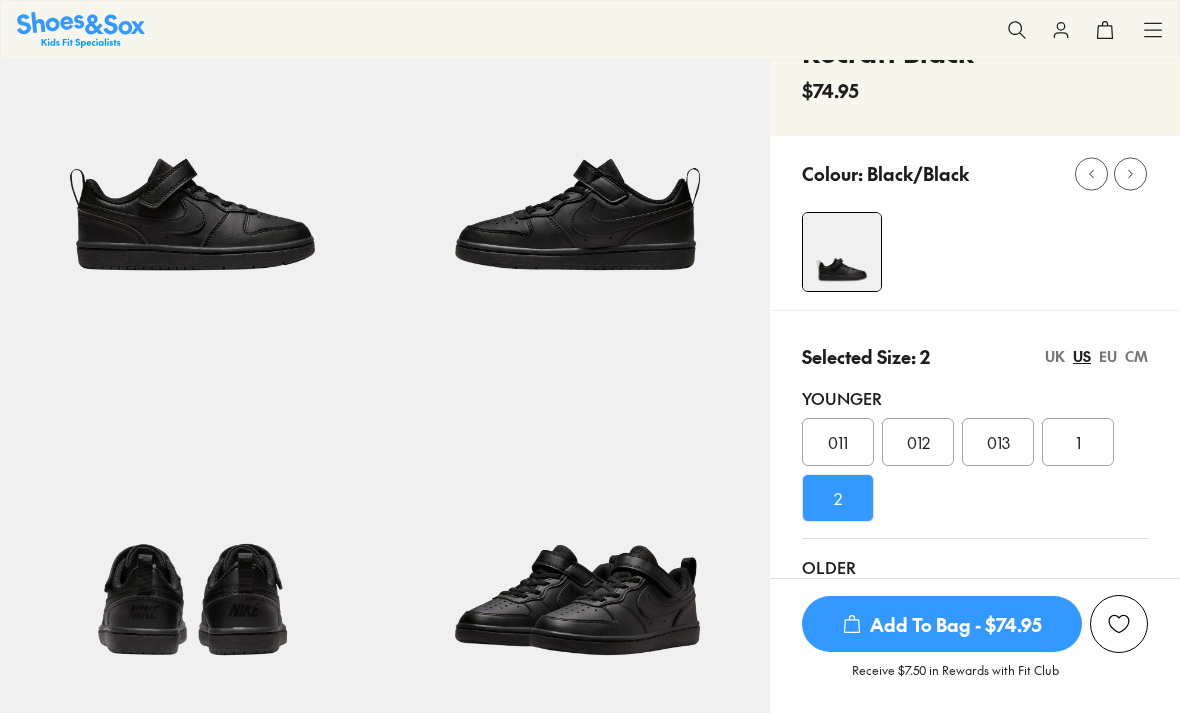 click on "CM" at bounding box center [1136, 356] 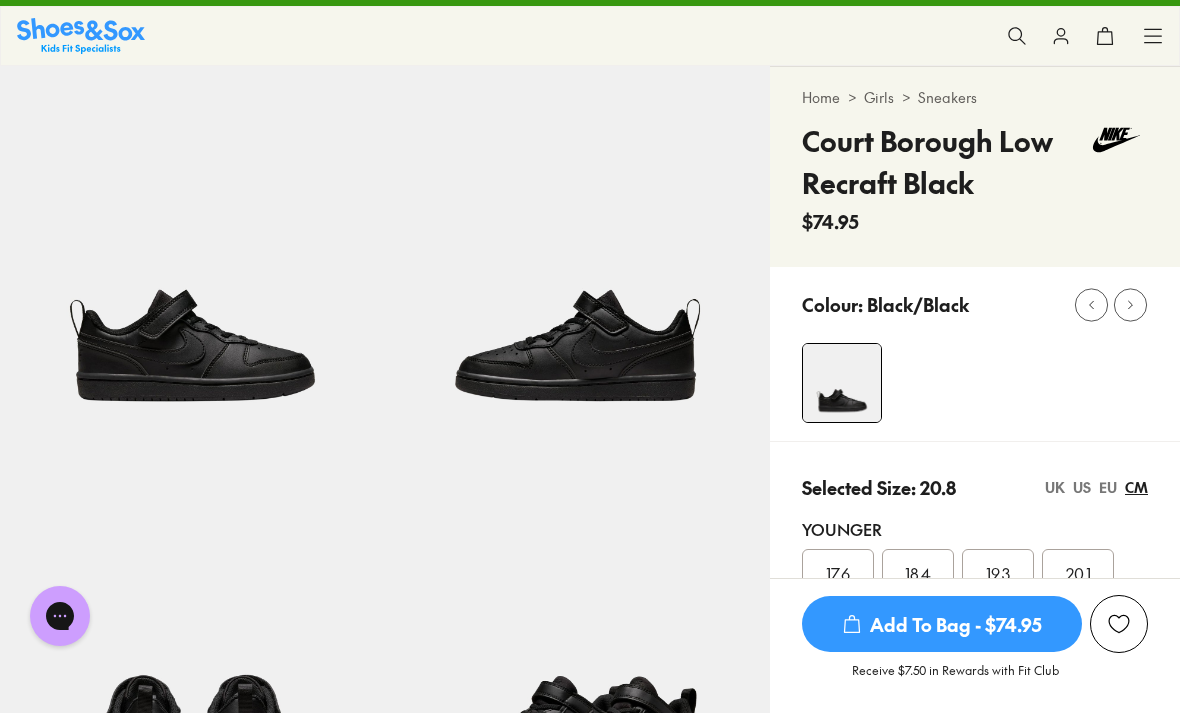 scroll, scrollTop: 0, scrollLeft: 0, axis: both 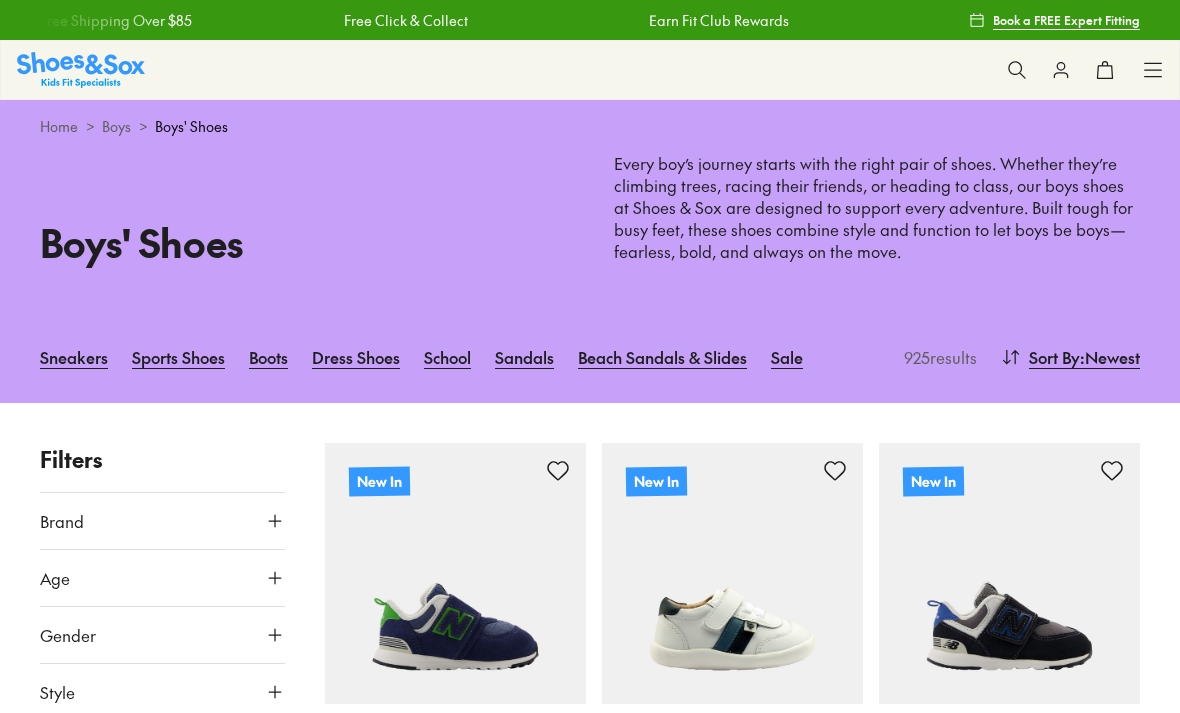 click on "Sports Shoes" at bounding box center [178, 357] 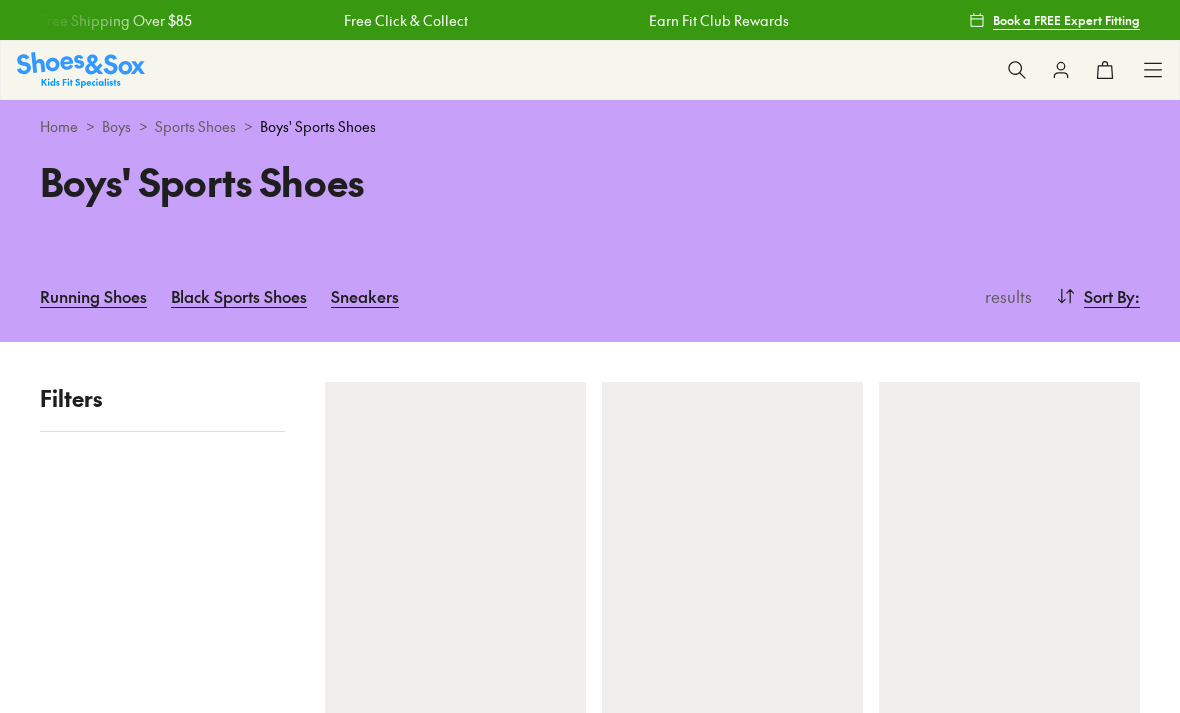 scroll, scrollTop: 0, scrollLeft: 0, axis: both 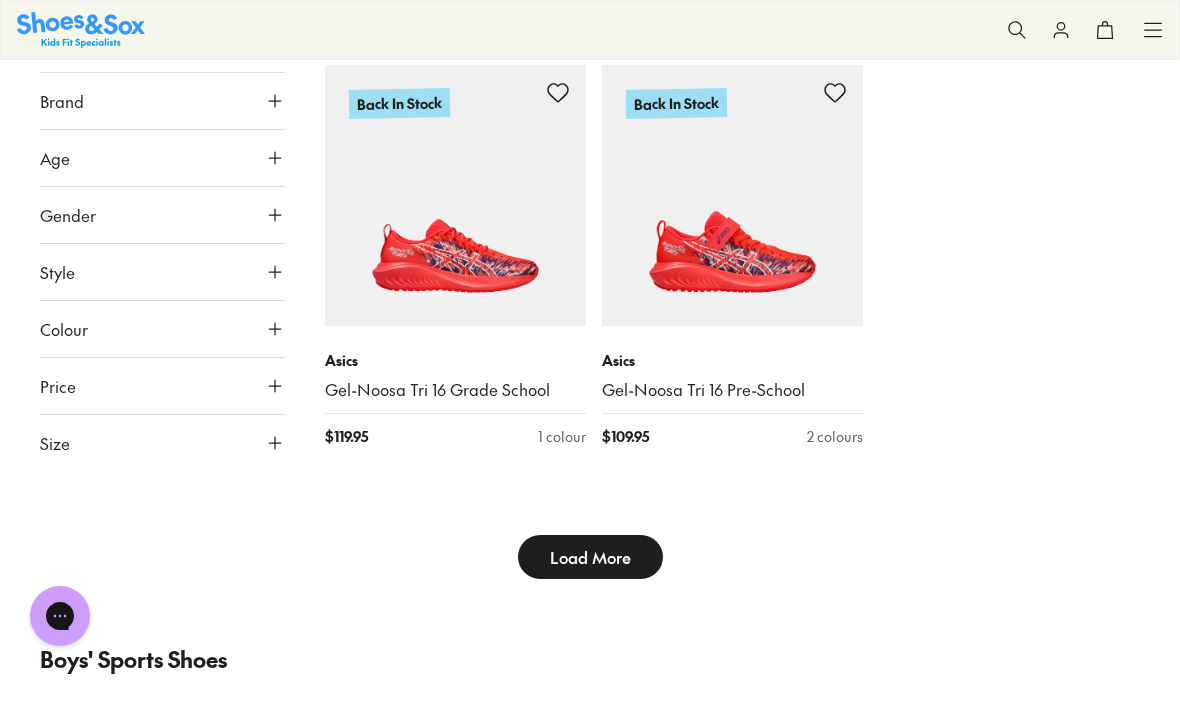 click on "Load More" at bounding box center (590, 557) 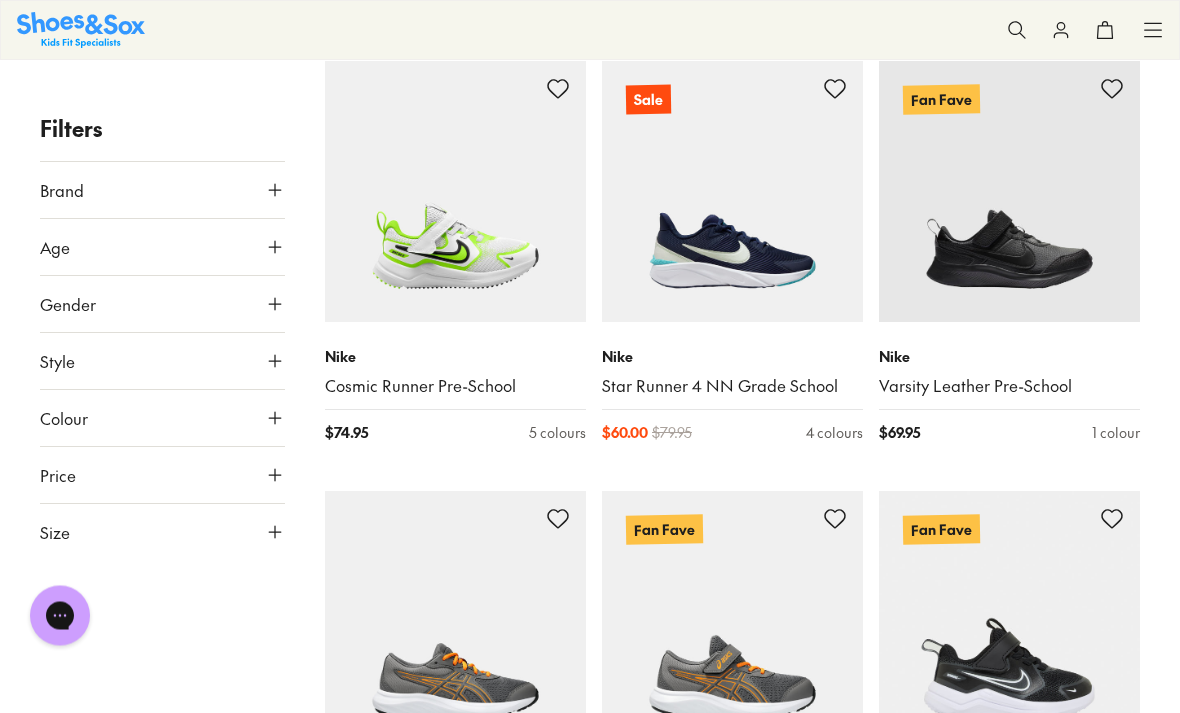 scroll, scrollTop: 6773, scrollLeft: 0, axis: vertical 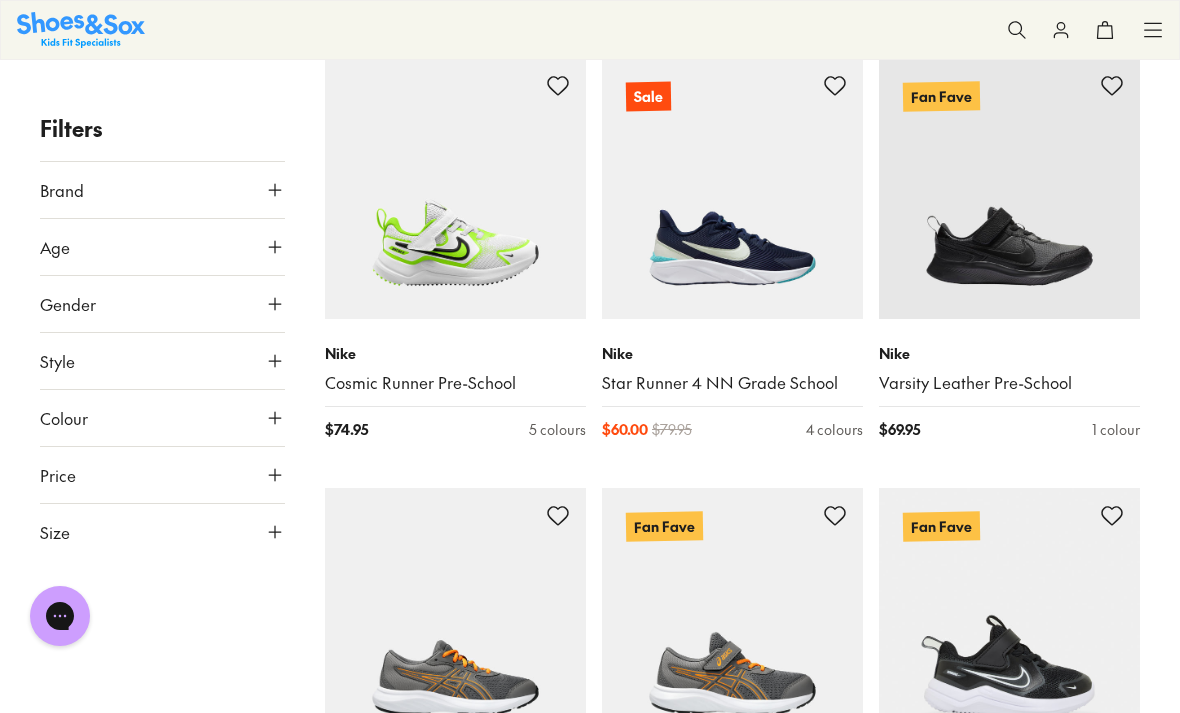 click on "Varsity Leather Pre-School" at bounding box center [1009, 383] 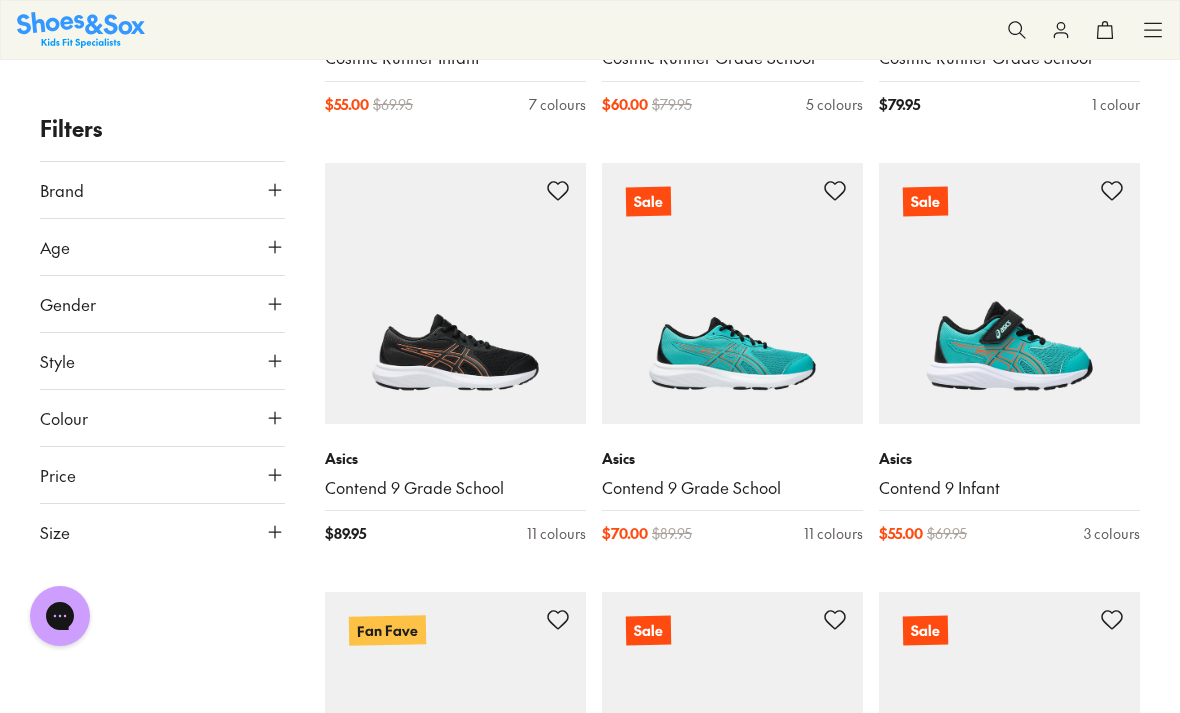 scroll, scrollTop: 8389, scrollLeft: 0, axis: vertical 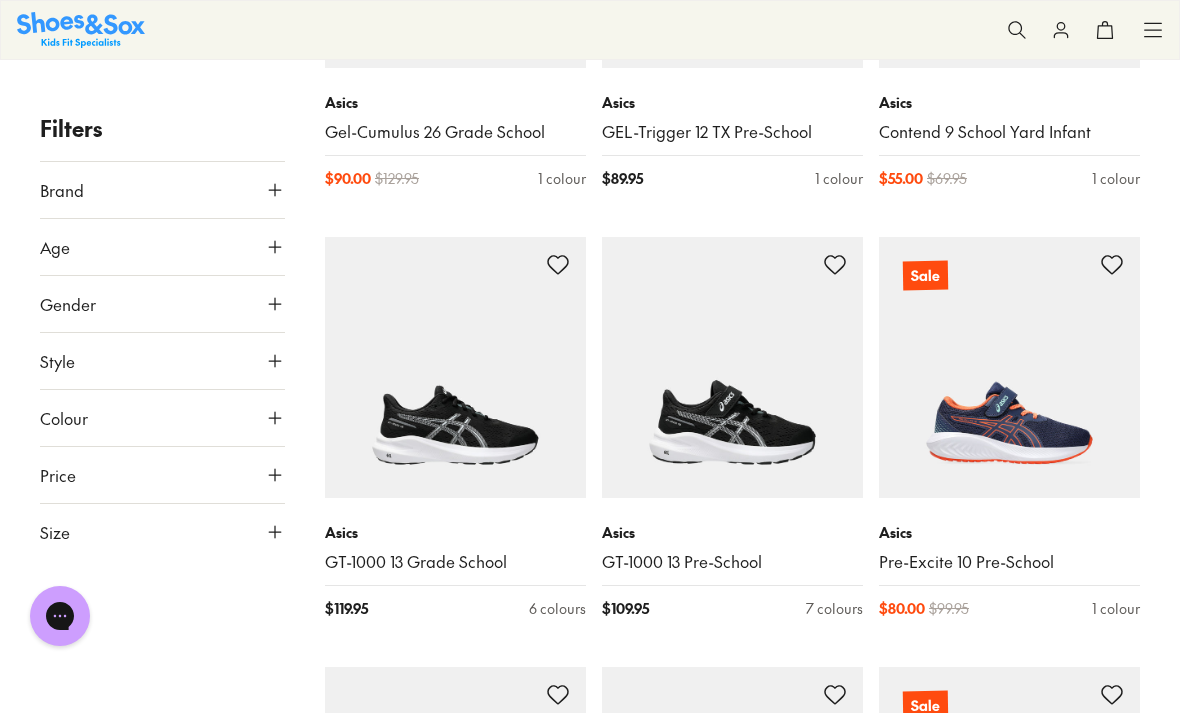 click at bounding box center [1009, 367] 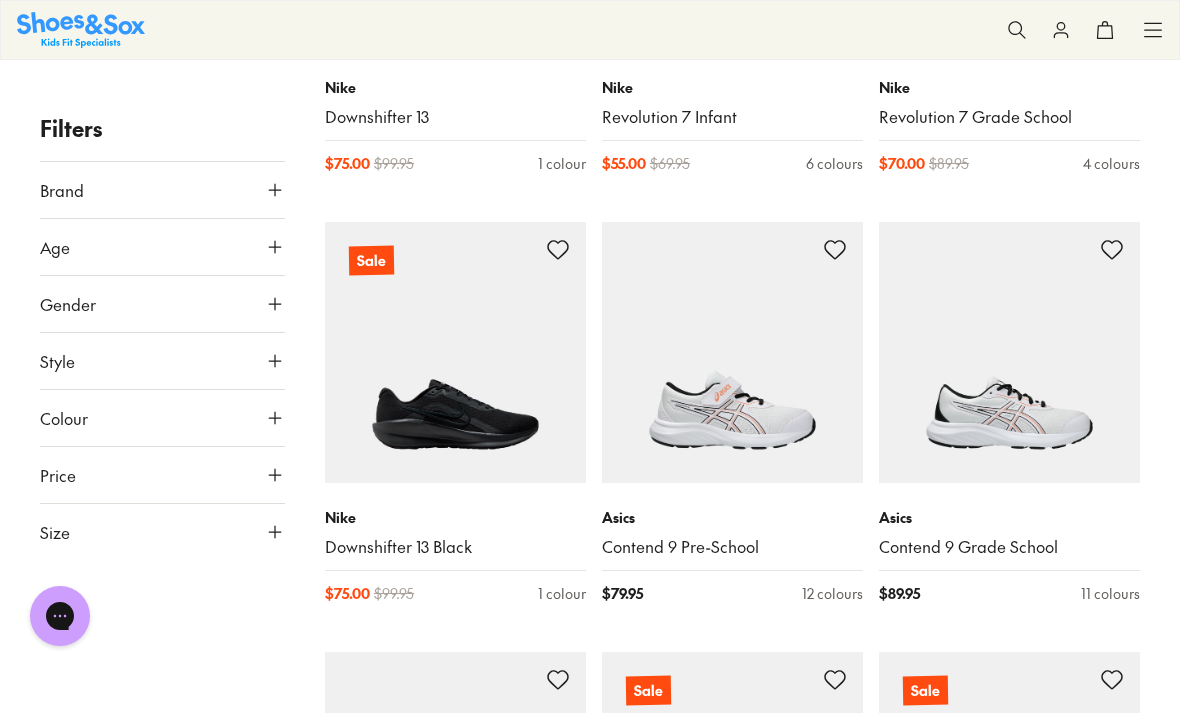 scroll, scrollTop: 13162, scrollLeft: 0, axis: vertical 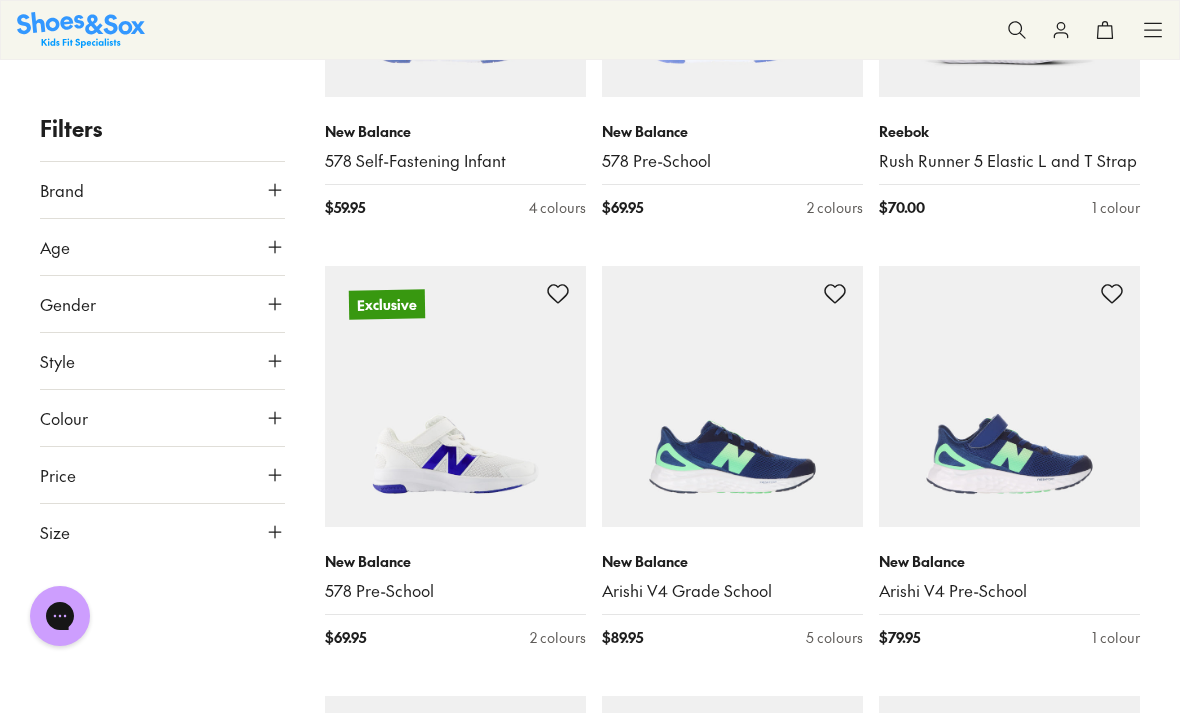 click at bounding box center (1009, 396) 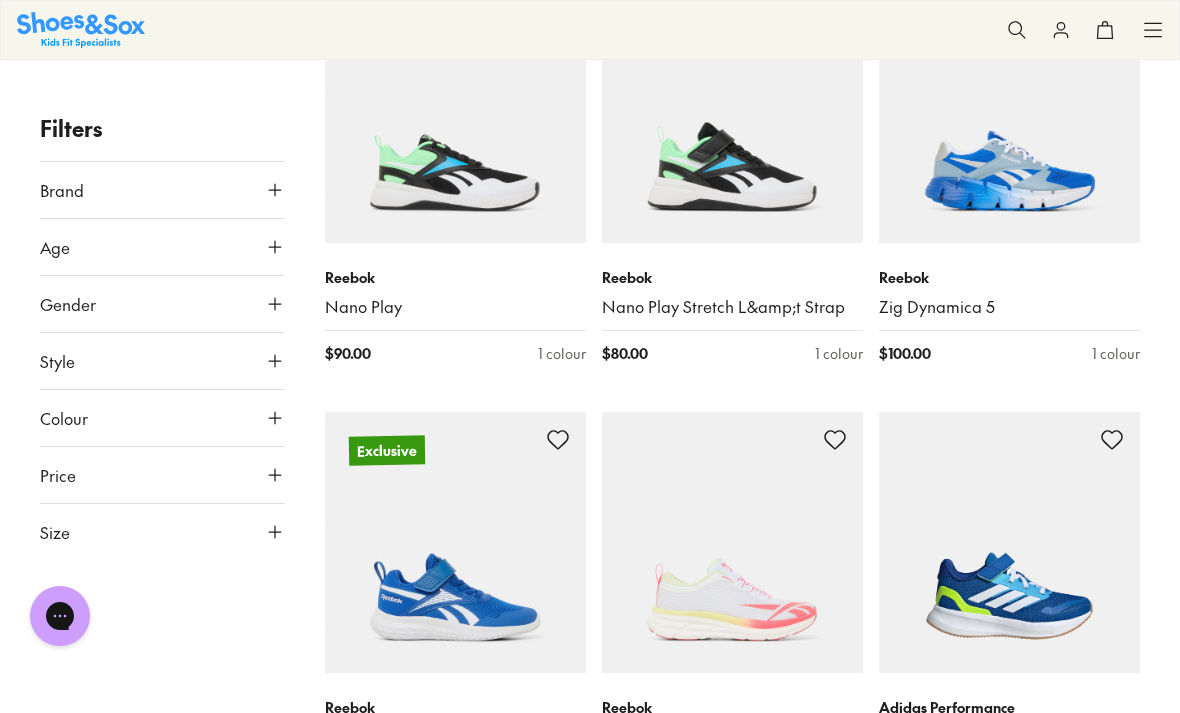 scroll, scrollTop: 20624, scrollLeft: 0, axis: vertical 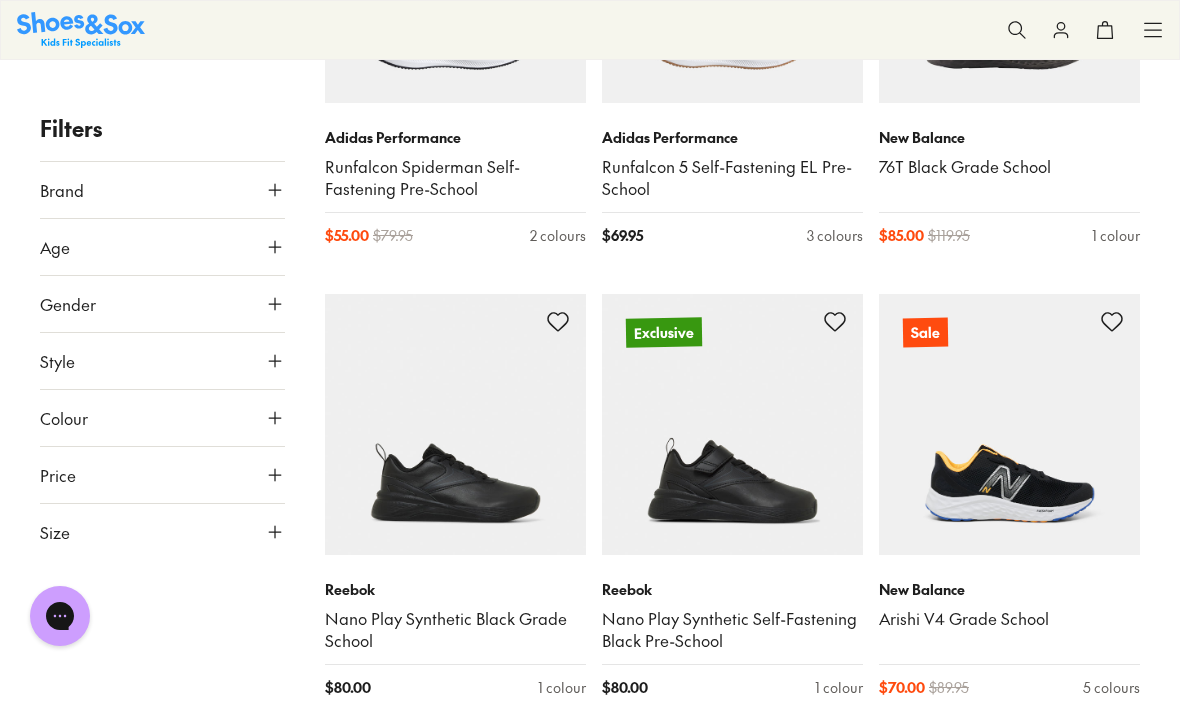 click on "Nano Play Synthetic Self-Fastening Black Pre-School" at bounding box center (732, 630) 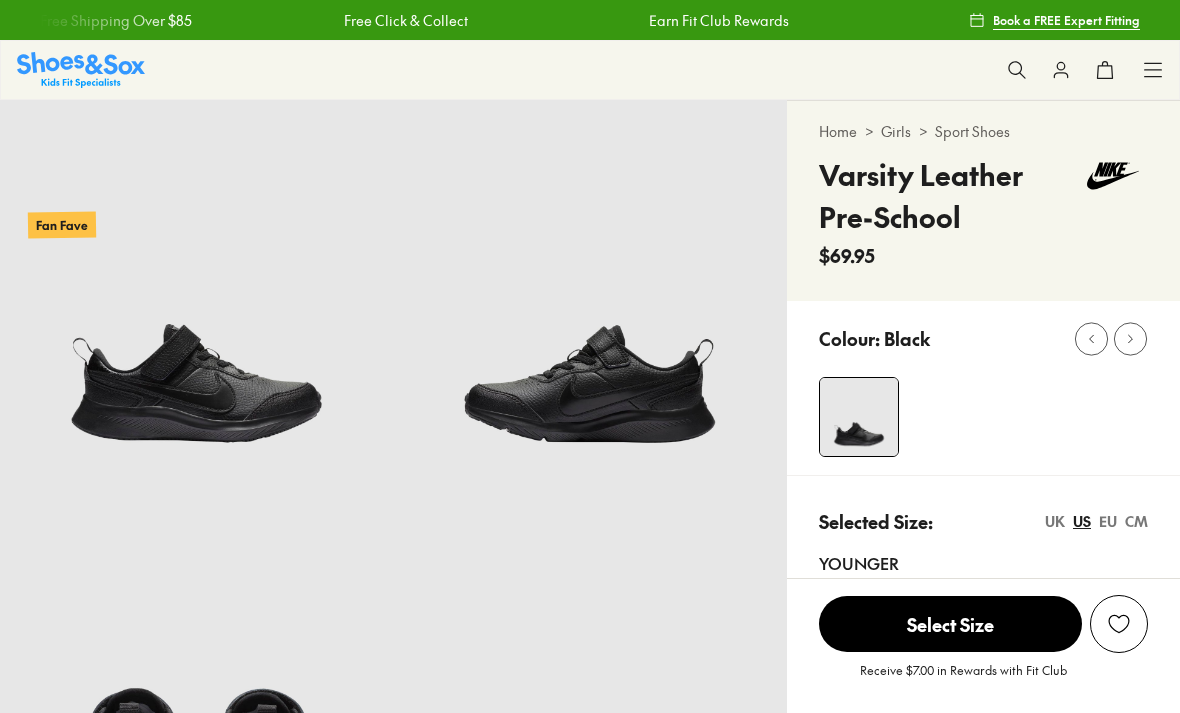 scroll, scrollTop: 0, scrollLeft: 0, axis: both 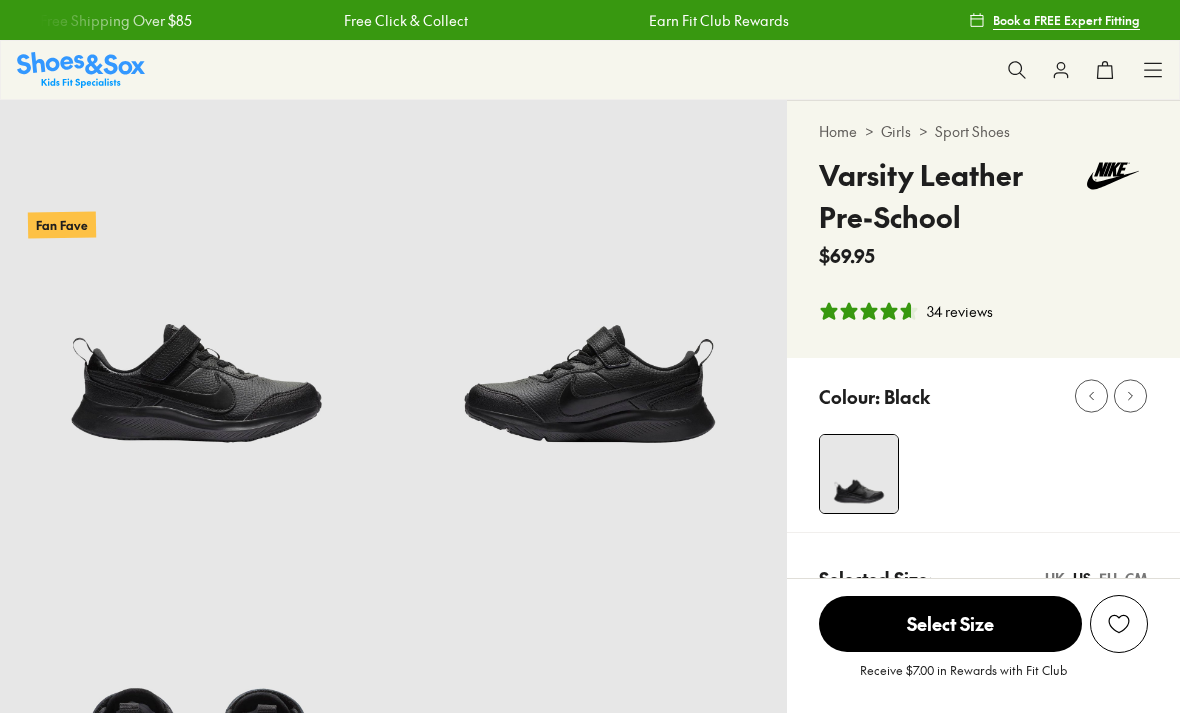 select on "*" 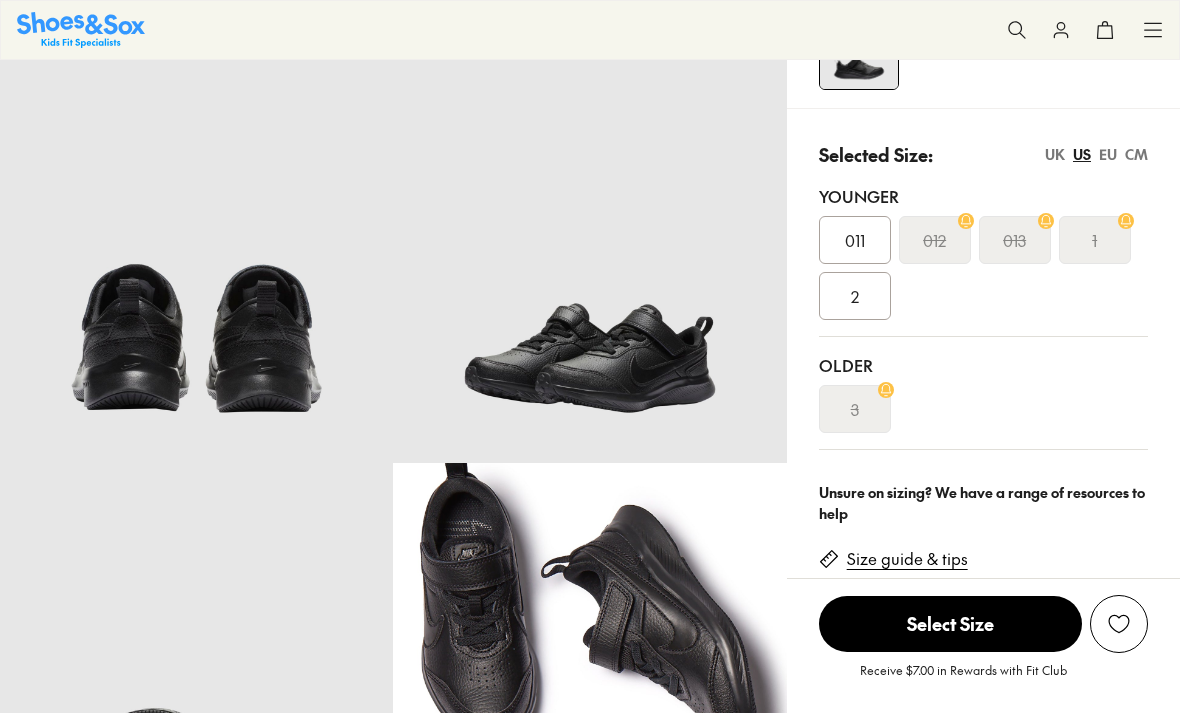 scroll, scrollTop: 428, scrollLeft: 0, axis: vertical 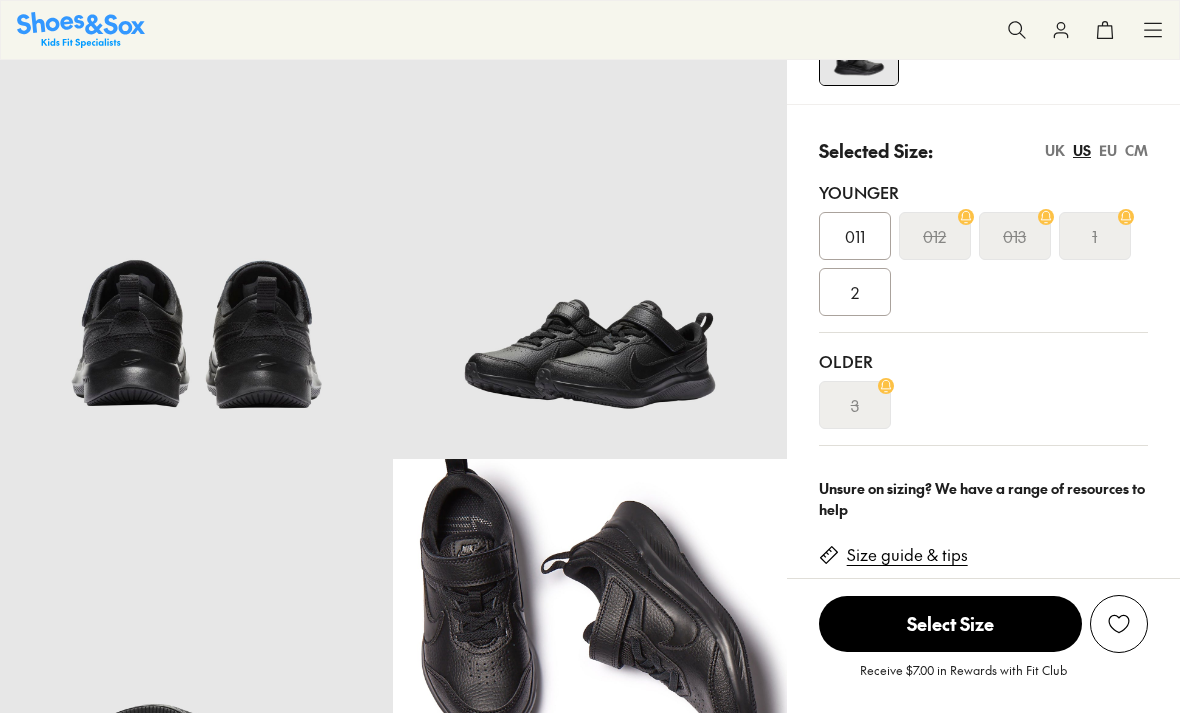 click on "2" at bounding box center (855, 292) 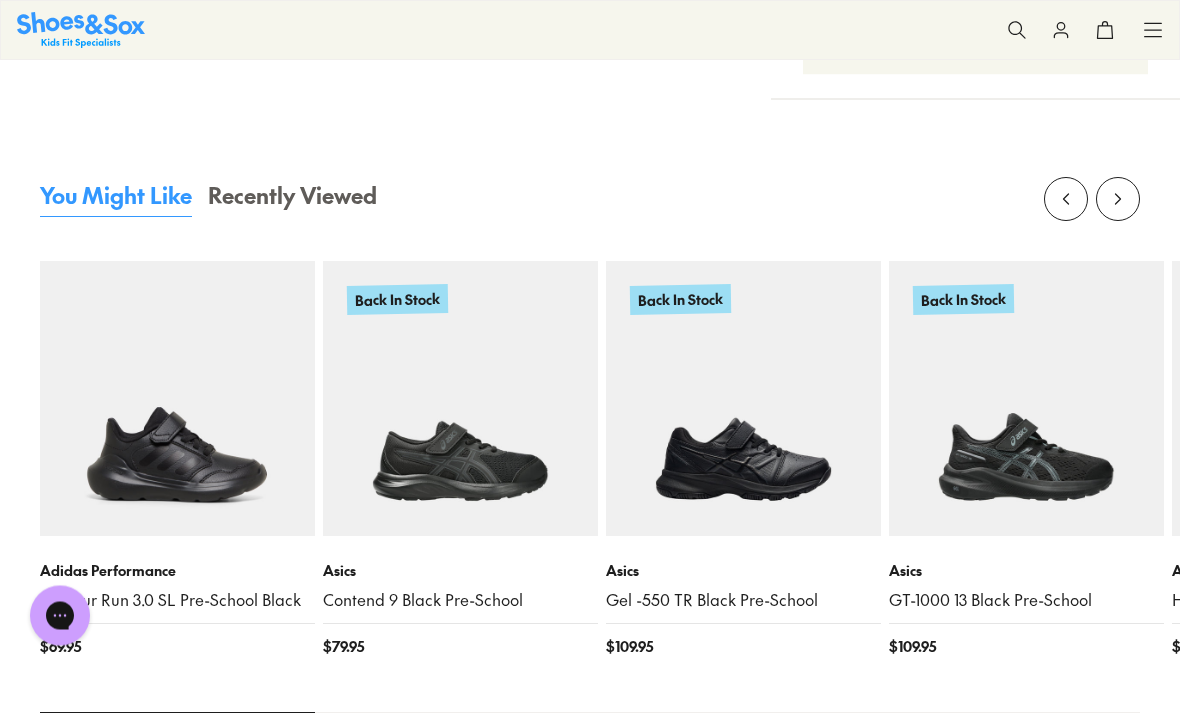 scroll, scrollTop: 2021, scrollLeft: 0, axis: vertical 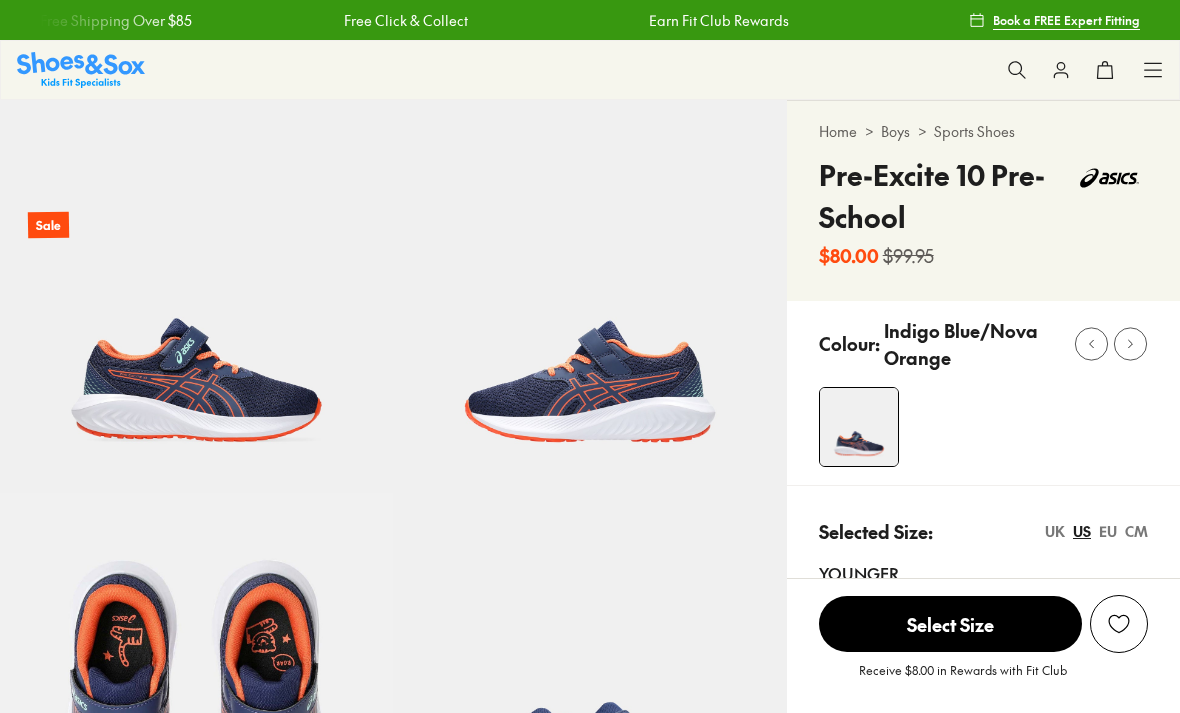 select on "*" 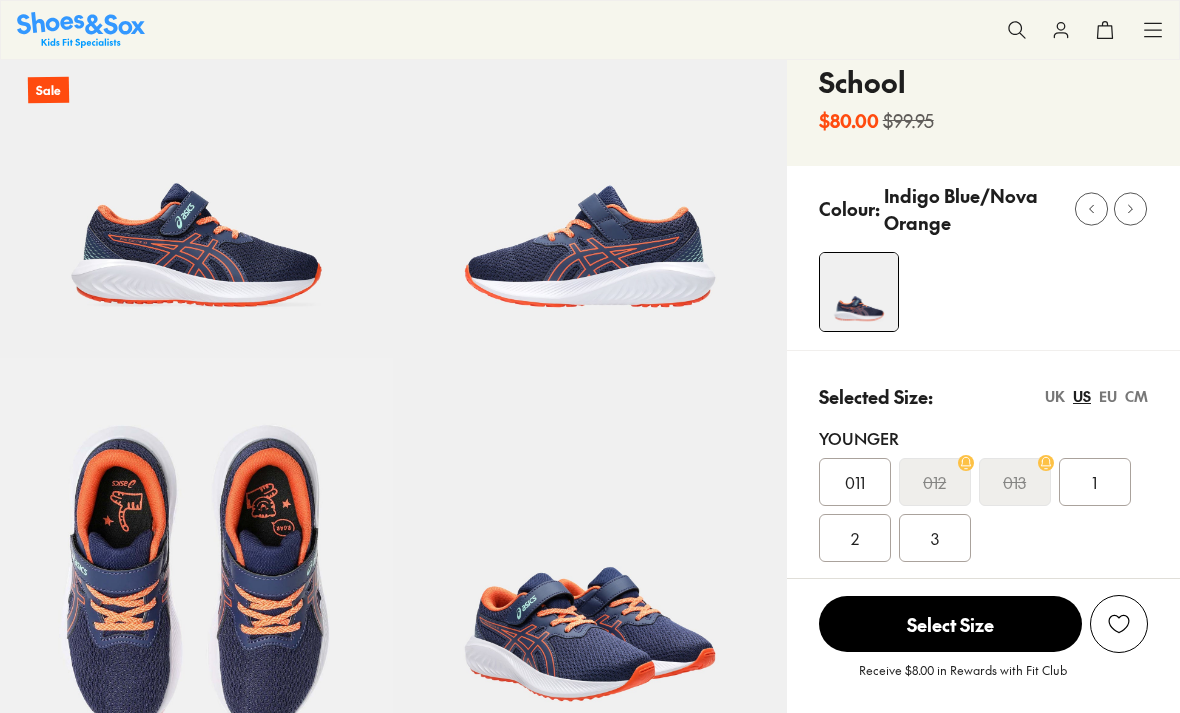 scroll, scrollTop: 0, scrollLeft: 0, axis: both 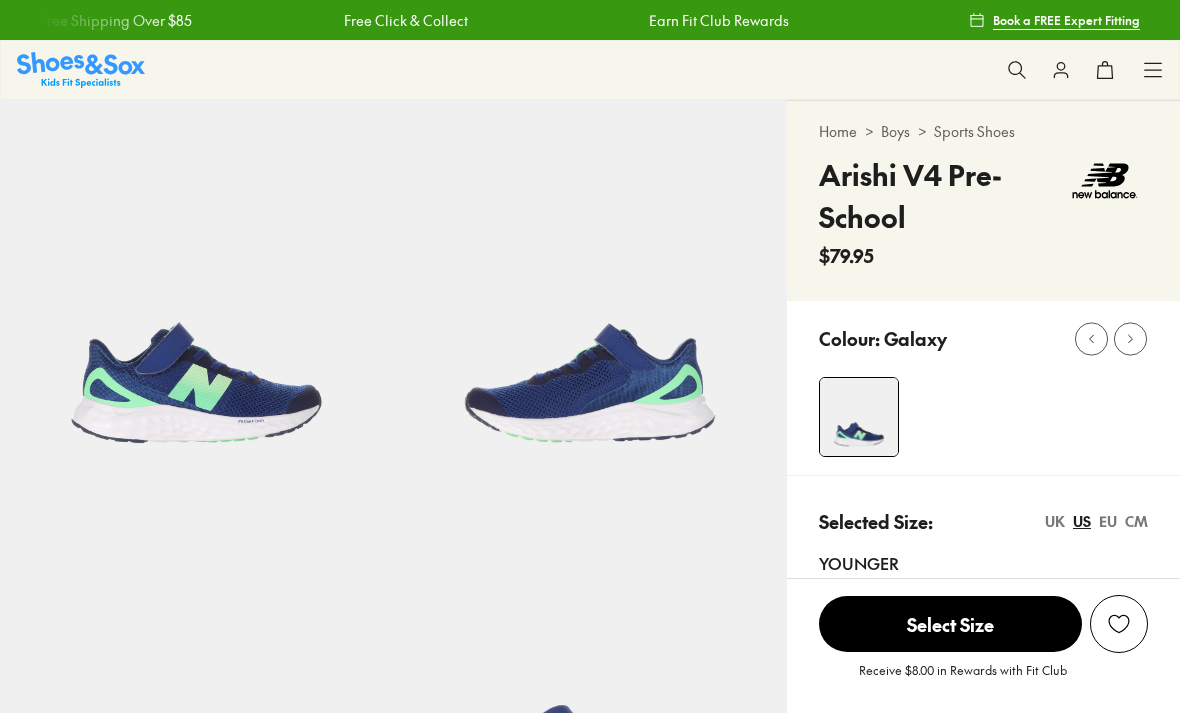 select on "*" 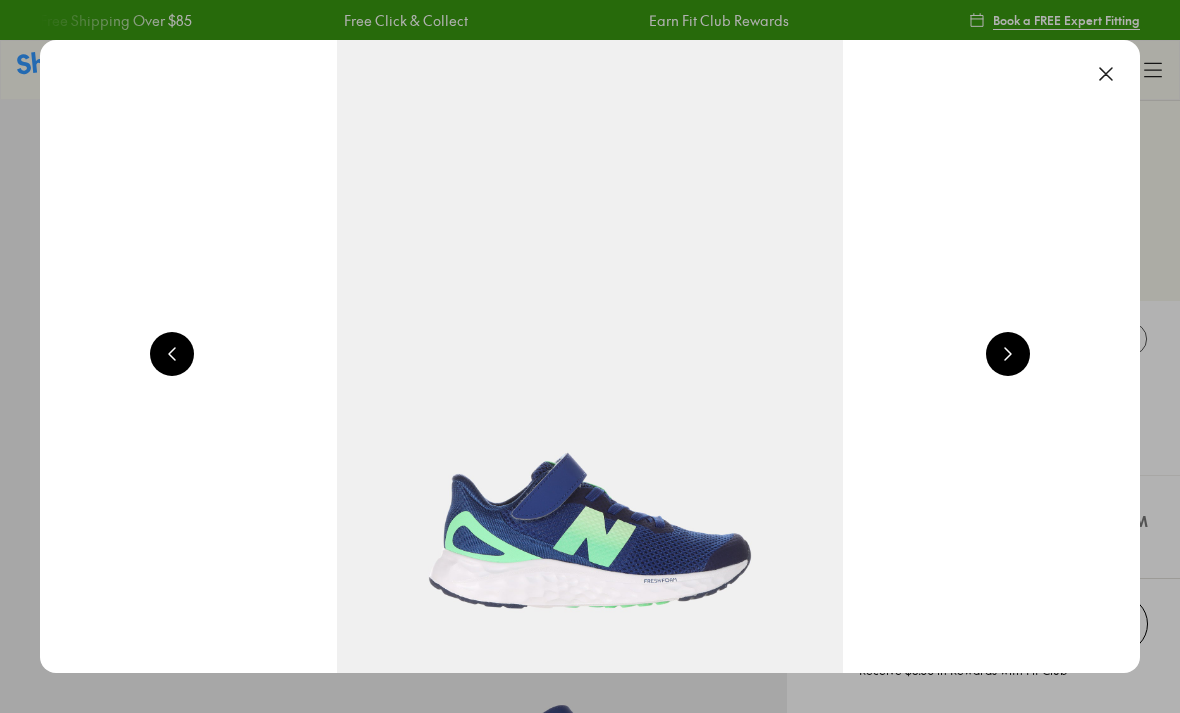 click at bounding box center (1106, 74) 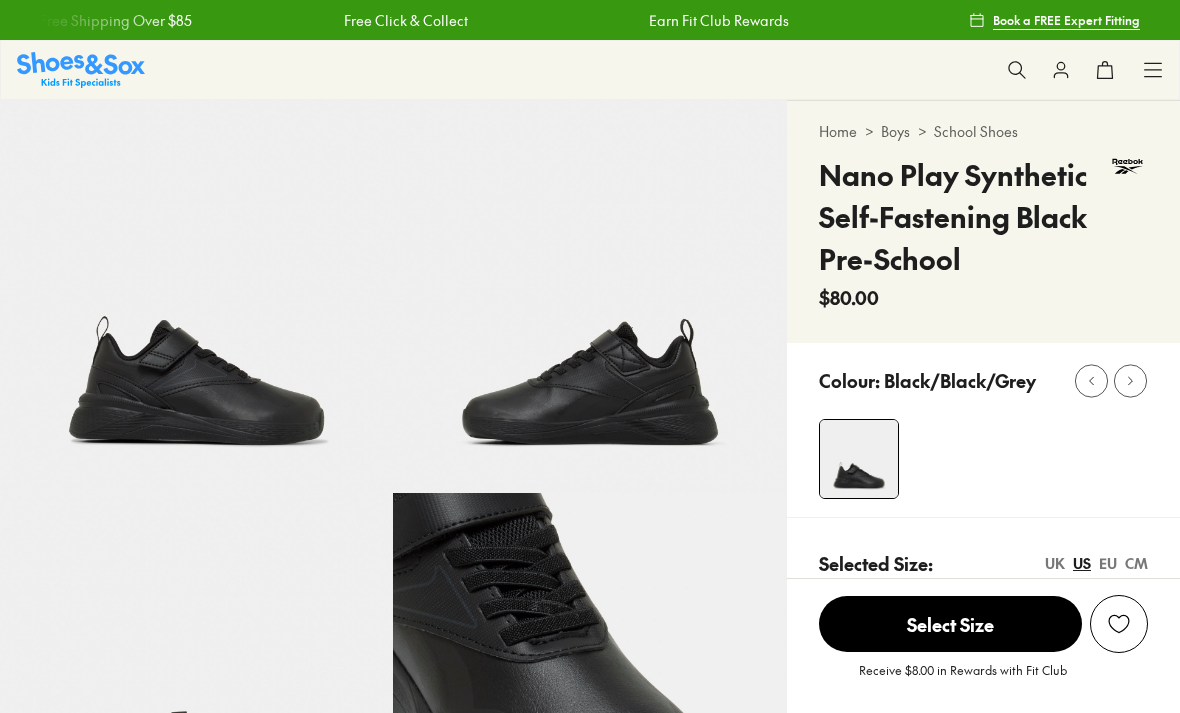 scroll, scrollTop: 0, scrollLeft: 0, axis: both 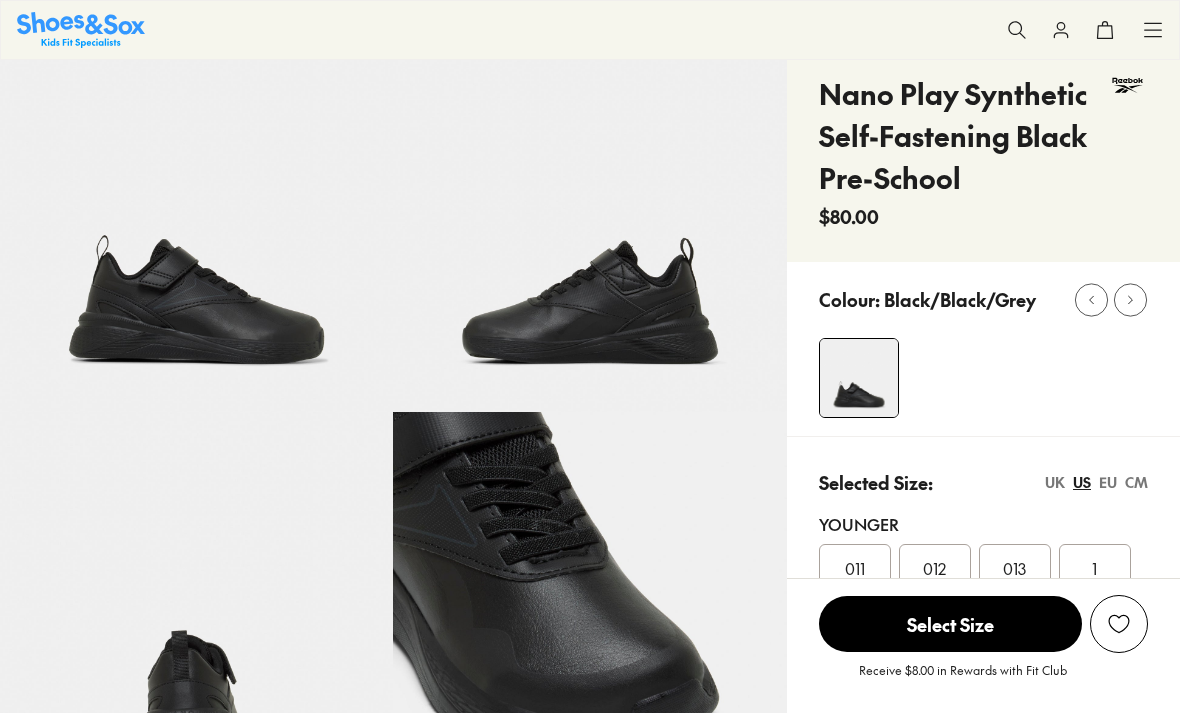 select on "*" 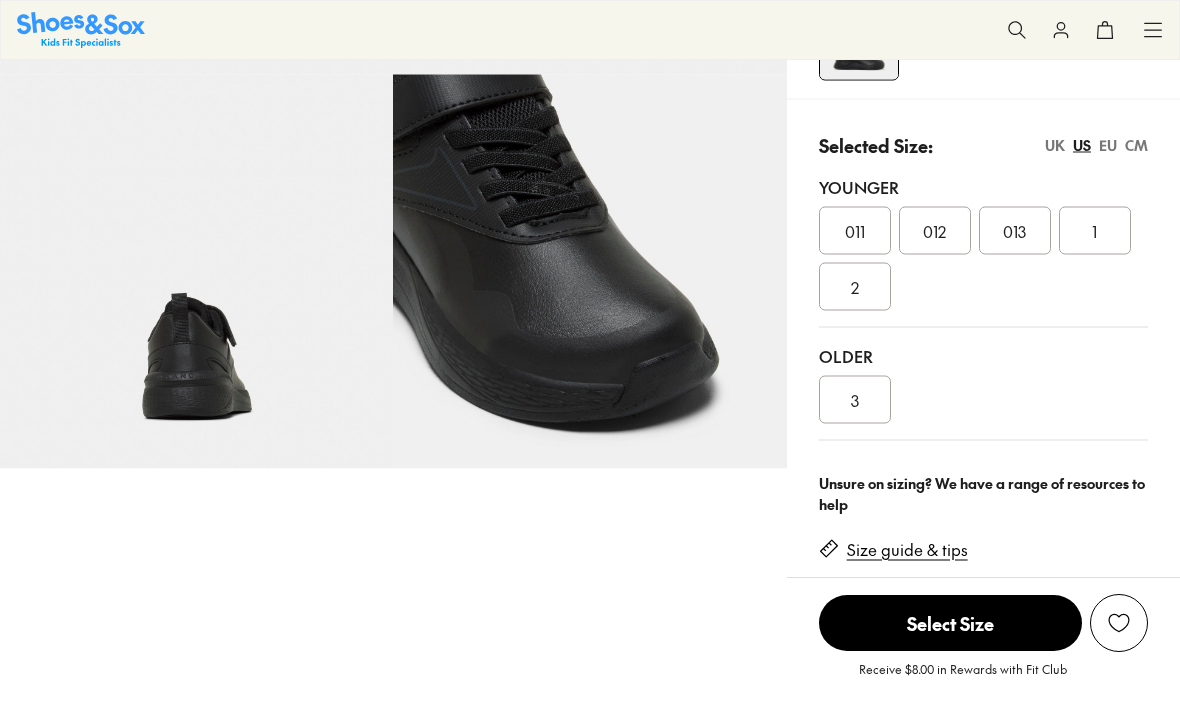 scroll, scrollTop: 406, scrollLeft: 0, axis: vertical 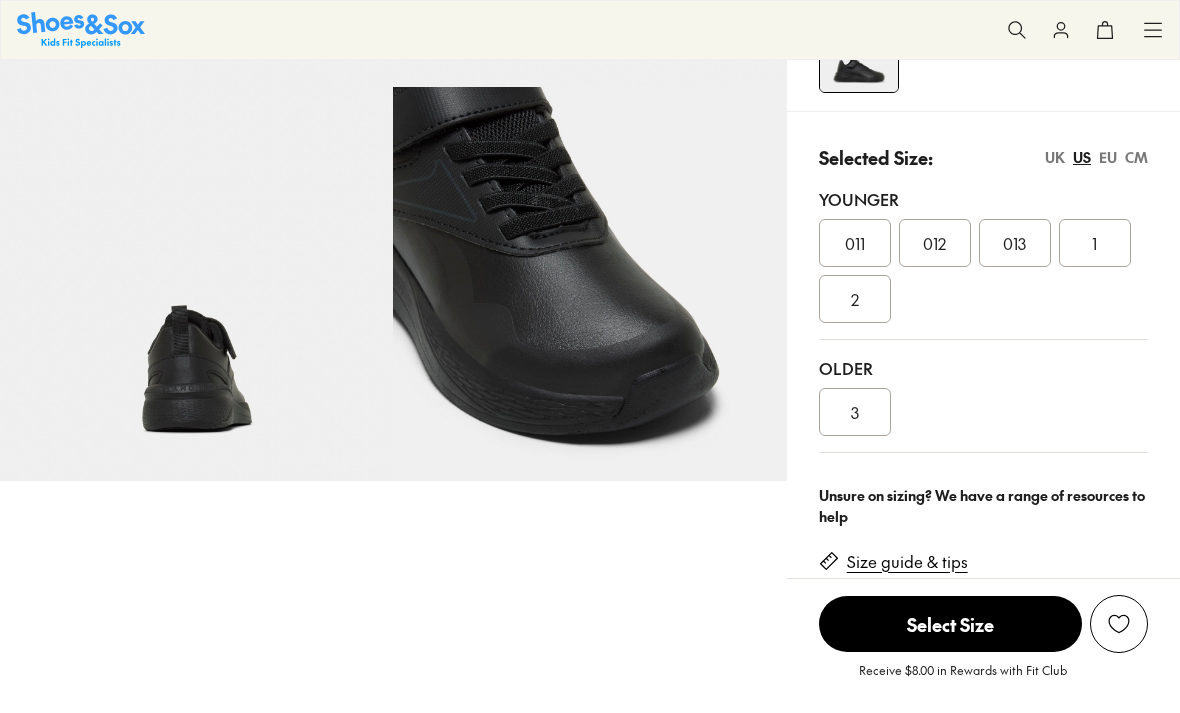 click on "CM" at bounding box center [1136, 157] 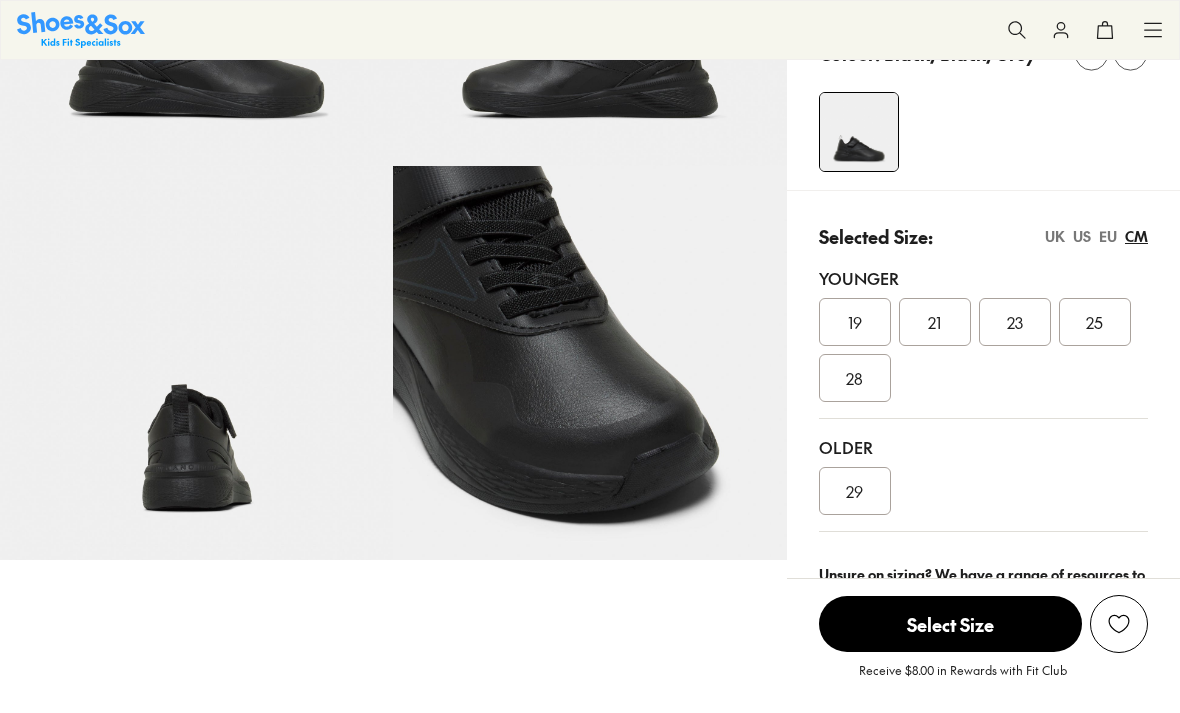 scroll, scrollTop: 326, scrollLeft: 0, axis: vertical 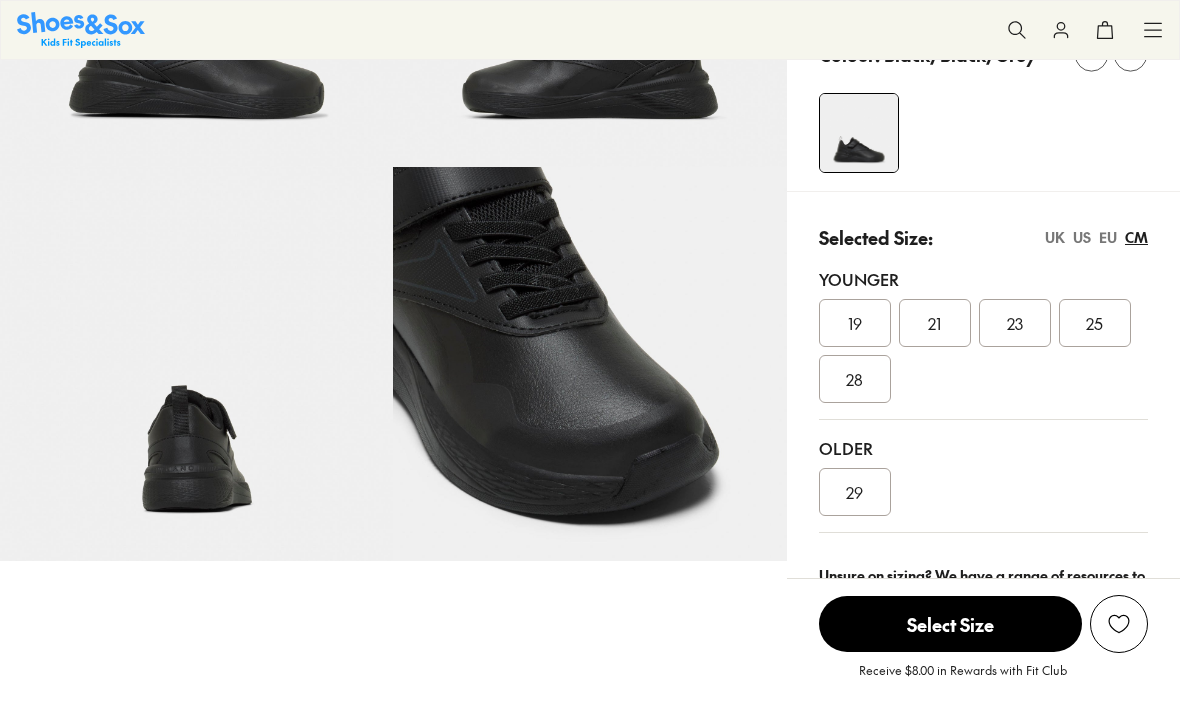 click on "21" at bounding box center [935, 323] 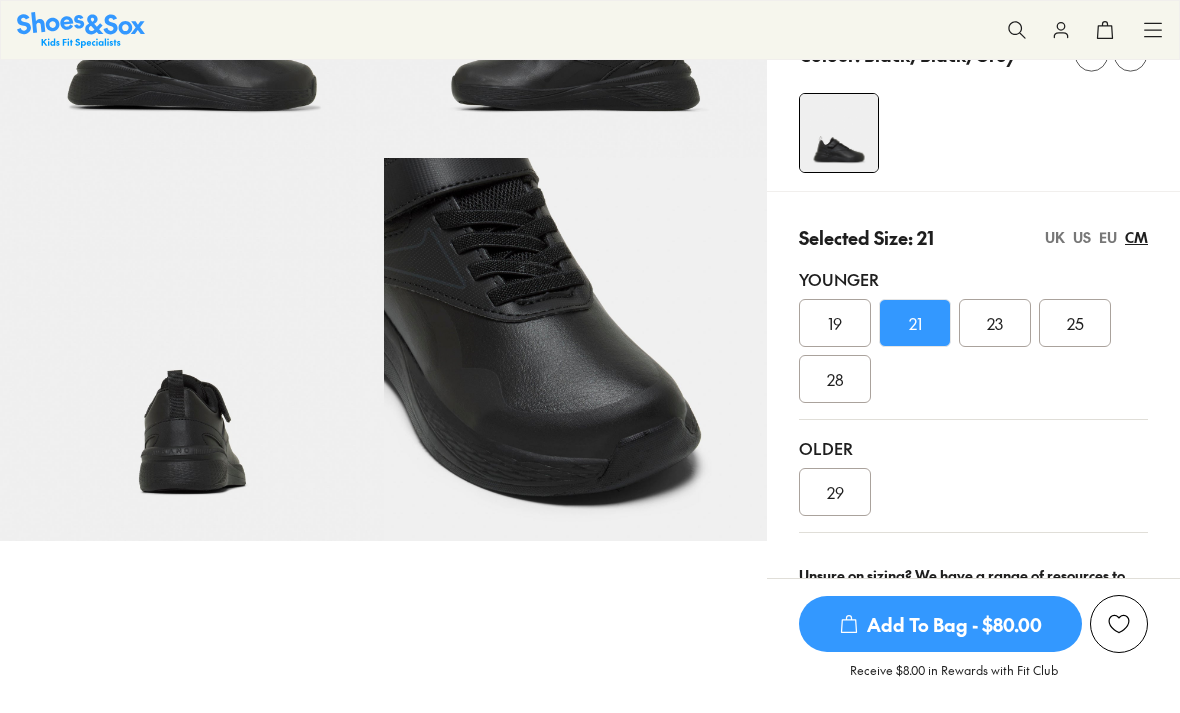 click on "US" at bounding box center [1082, 237] 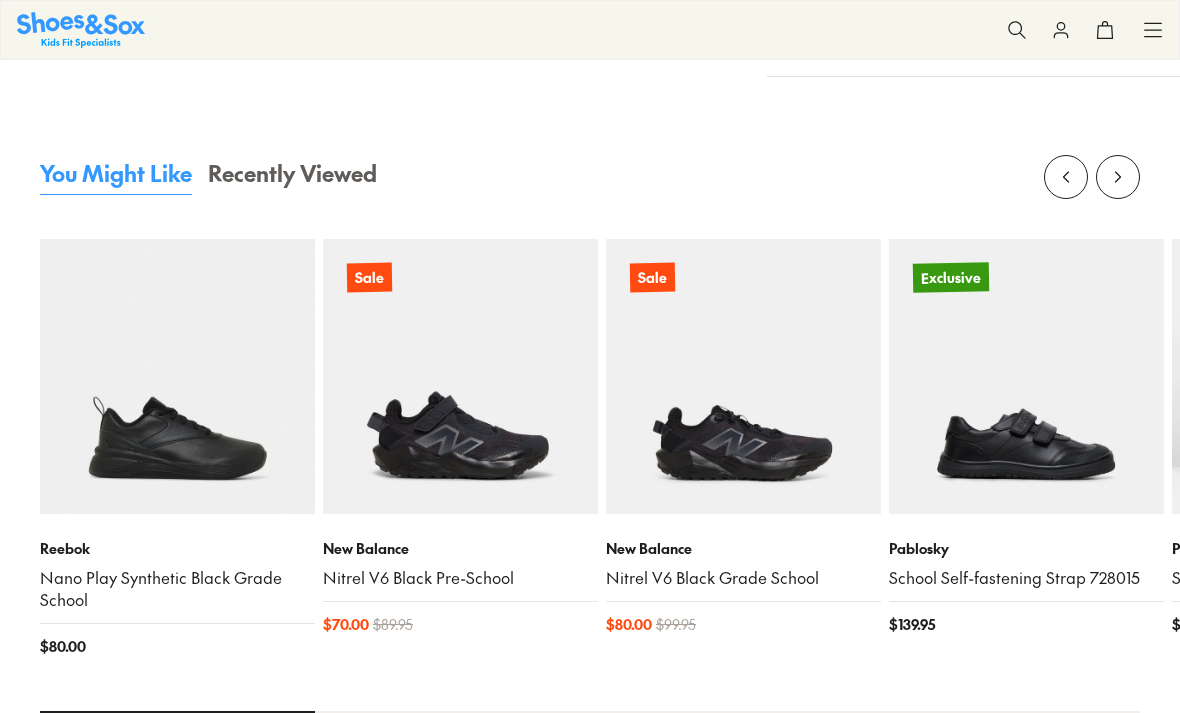 scroll, scrollTop: 2018, scrollLeft: 0, axis: vertical 